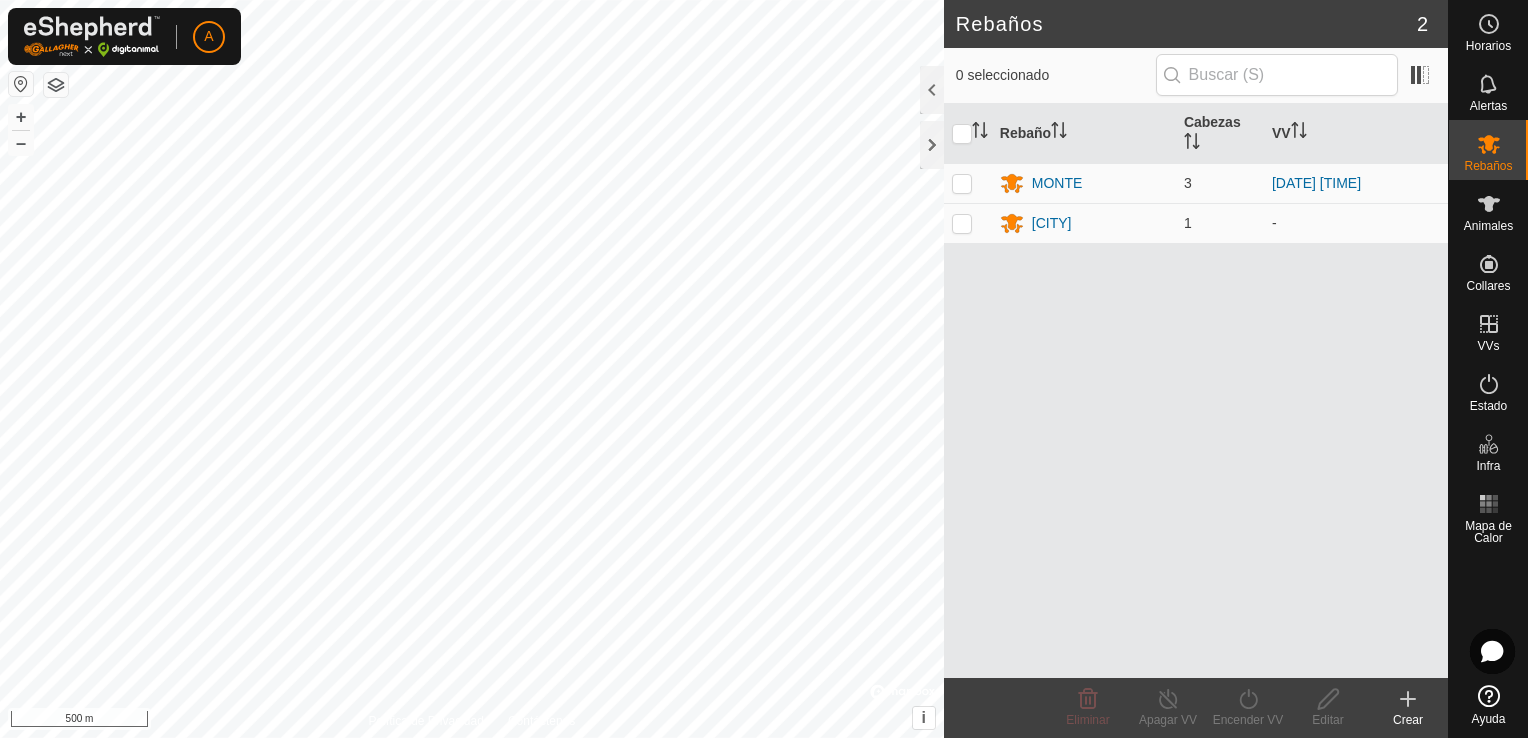 scroll, scrollTop: 0, scrollLeft: 0, axis: both 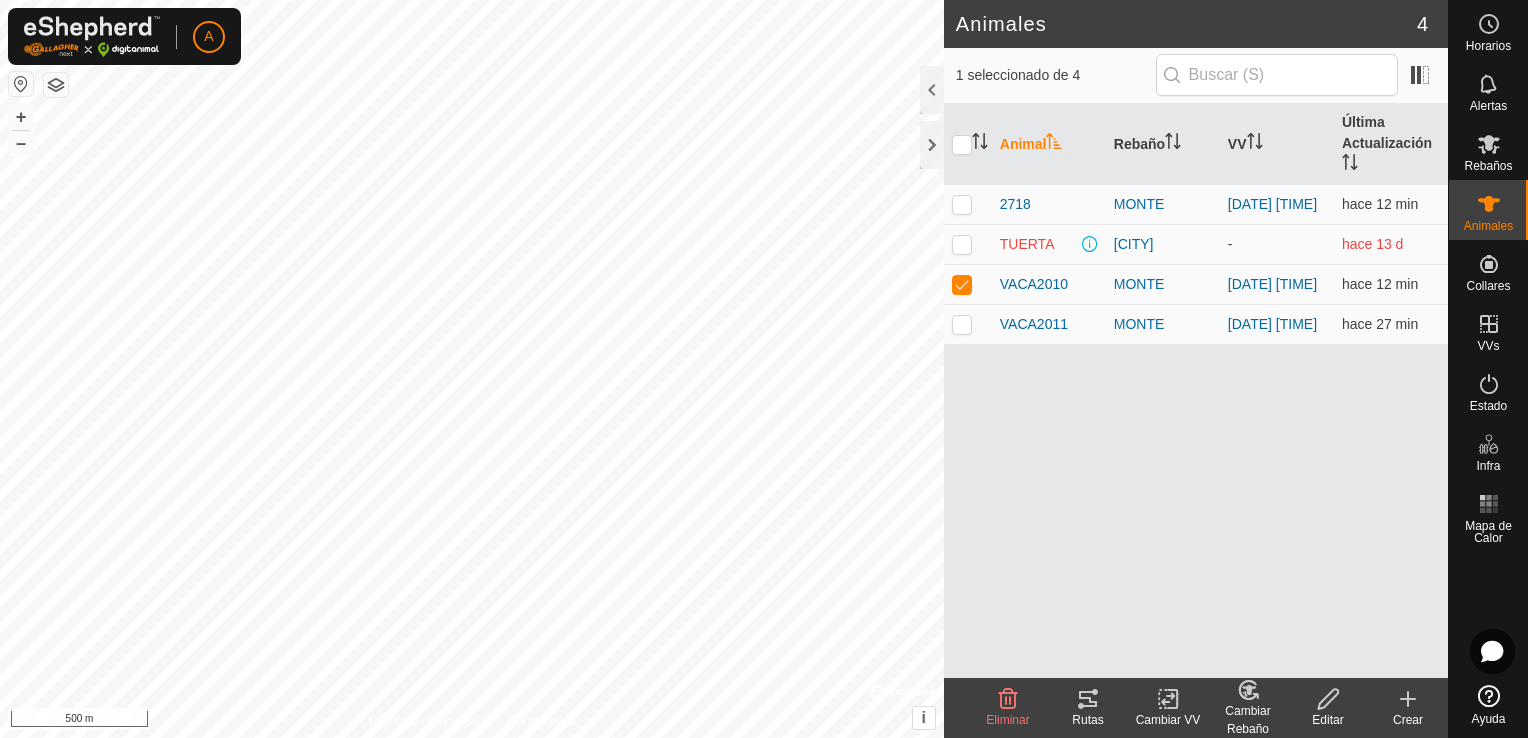 click 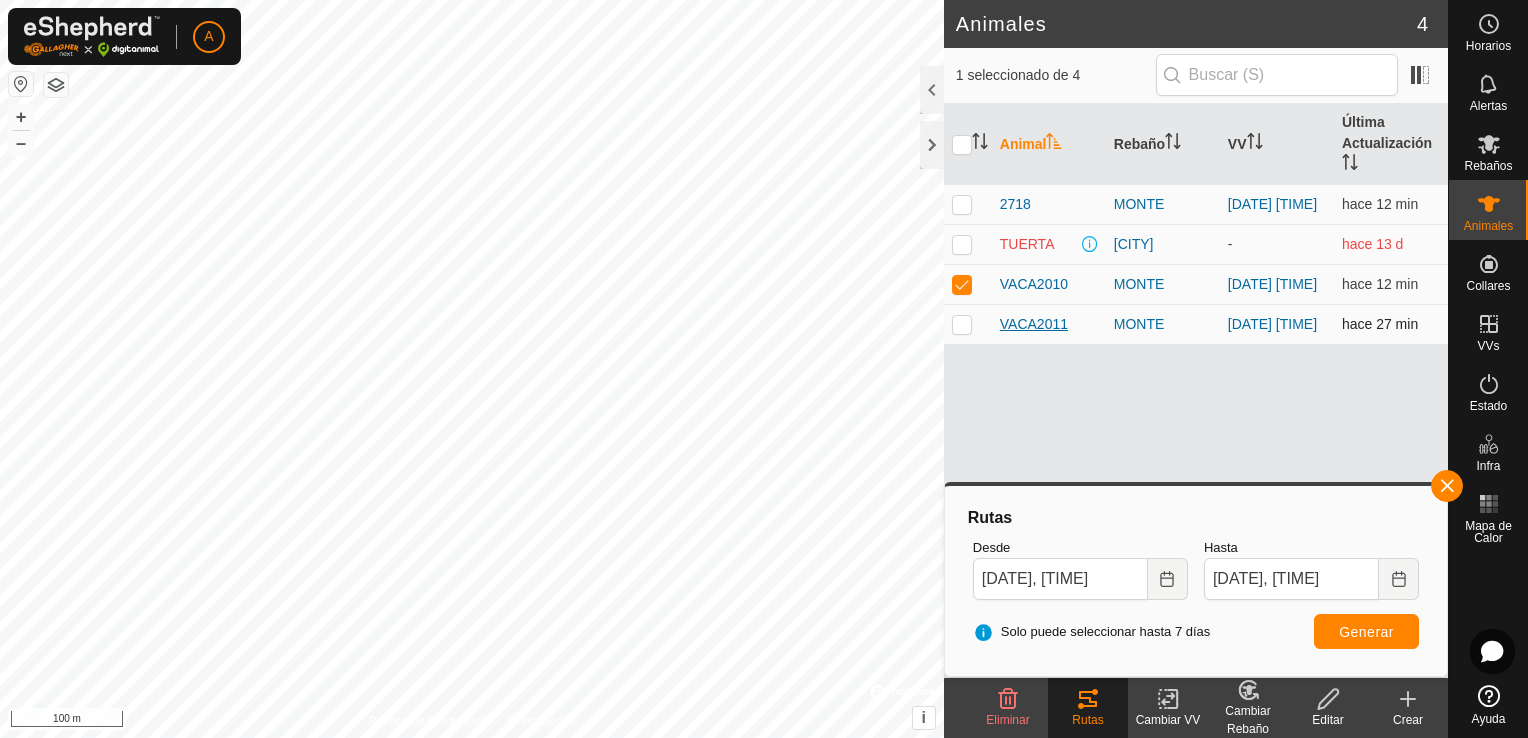 click on "VACA2011" at bounding box center [1034, 324] 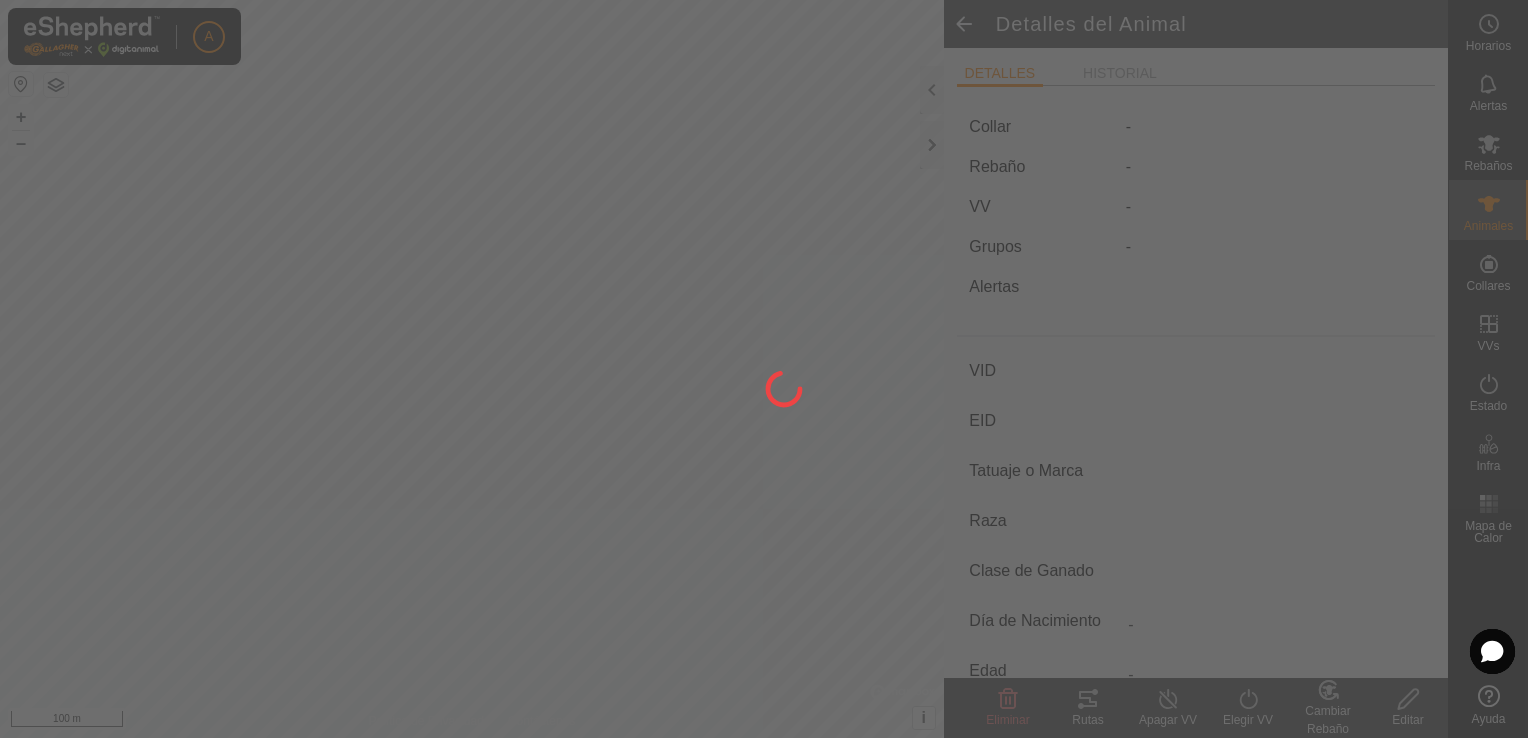 type on "VACA2011" 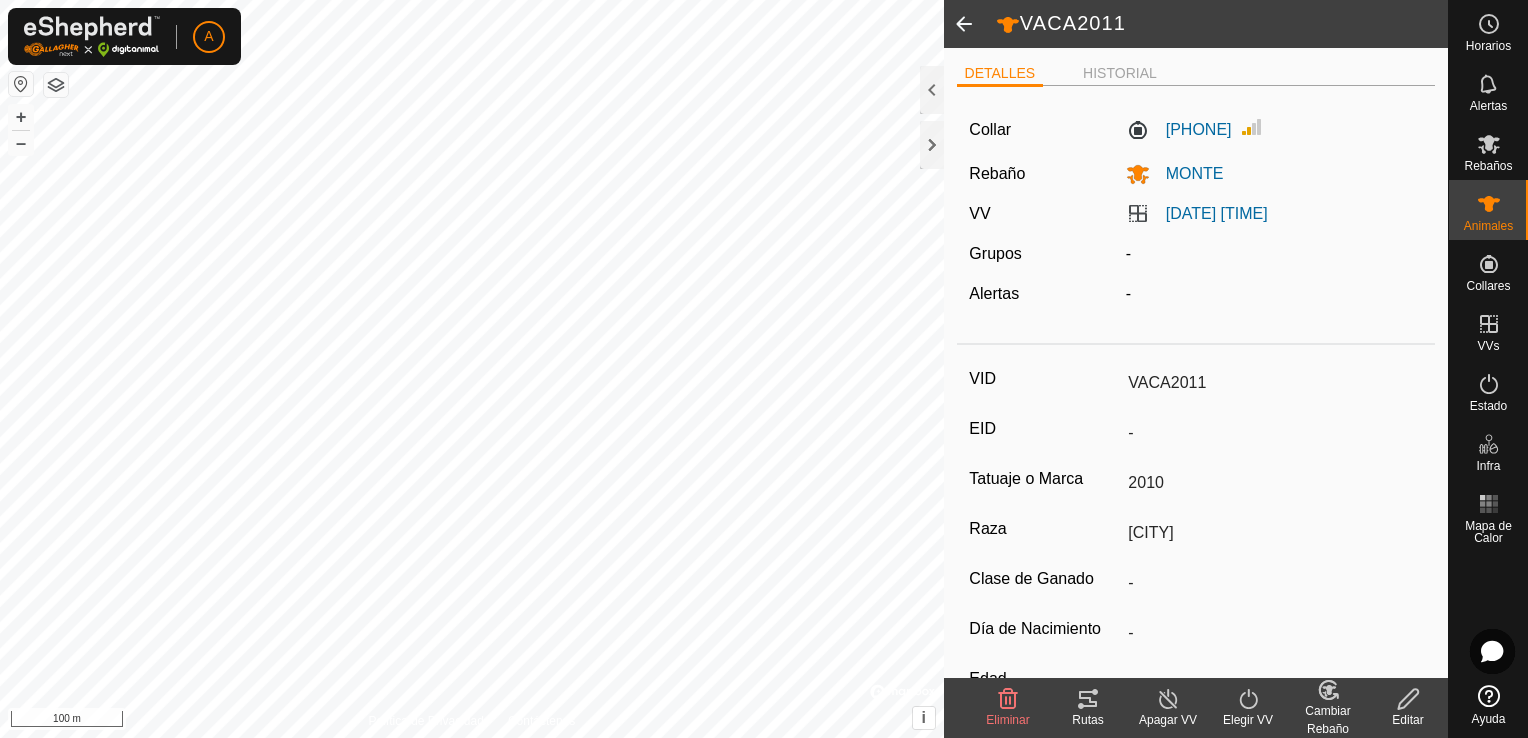 click 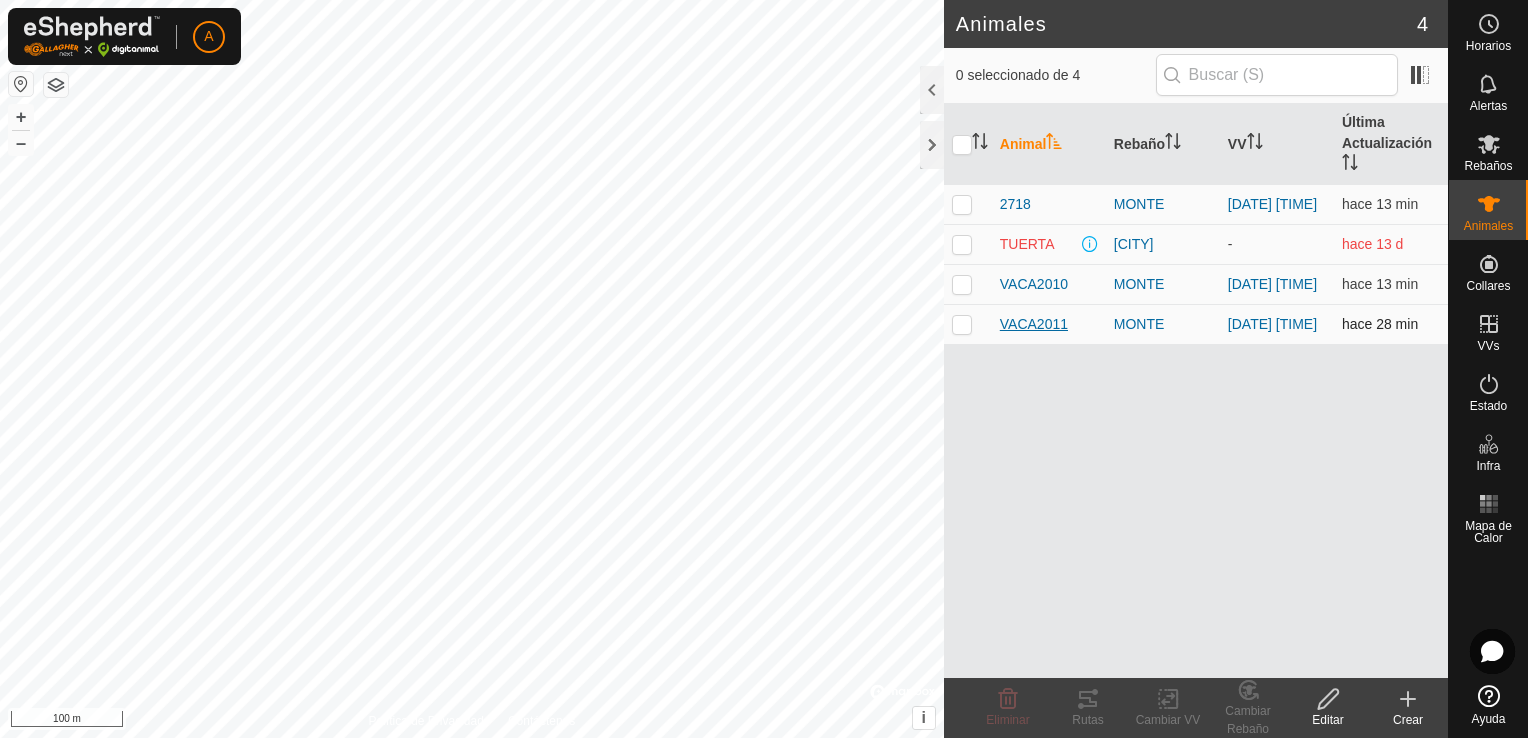 click on "VACA2011" at bounding box center (1034, 324) 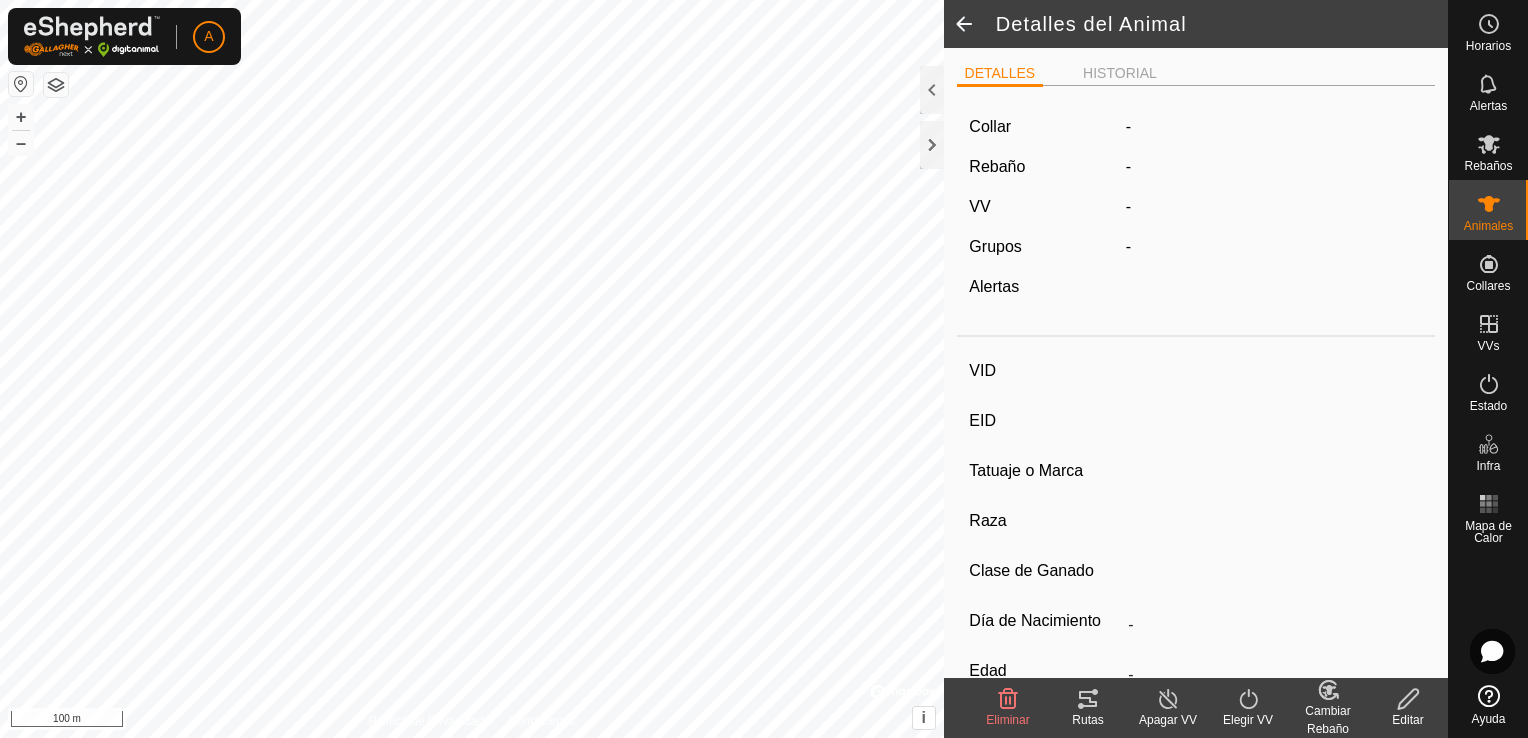 type on "VACA2011" 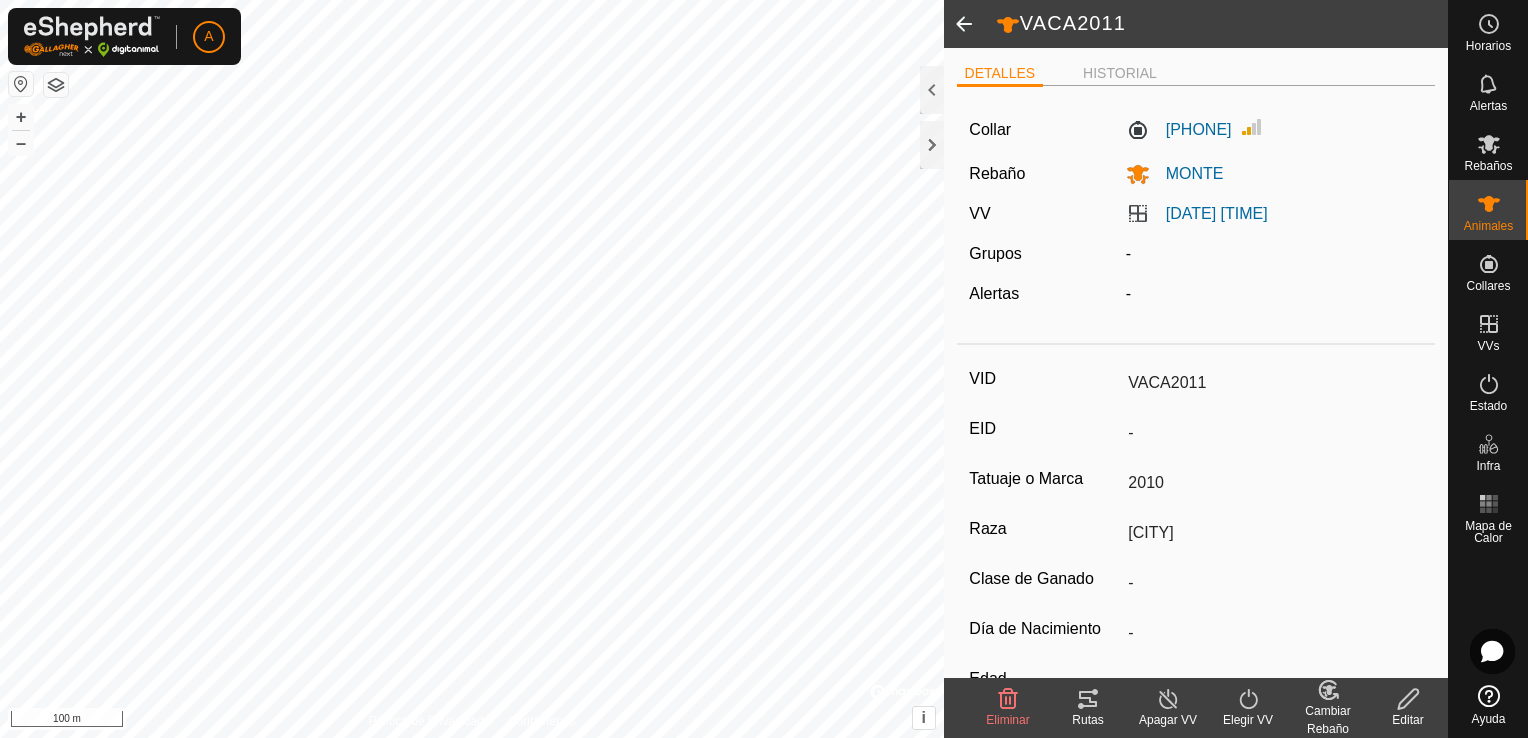 click on "Rutas" 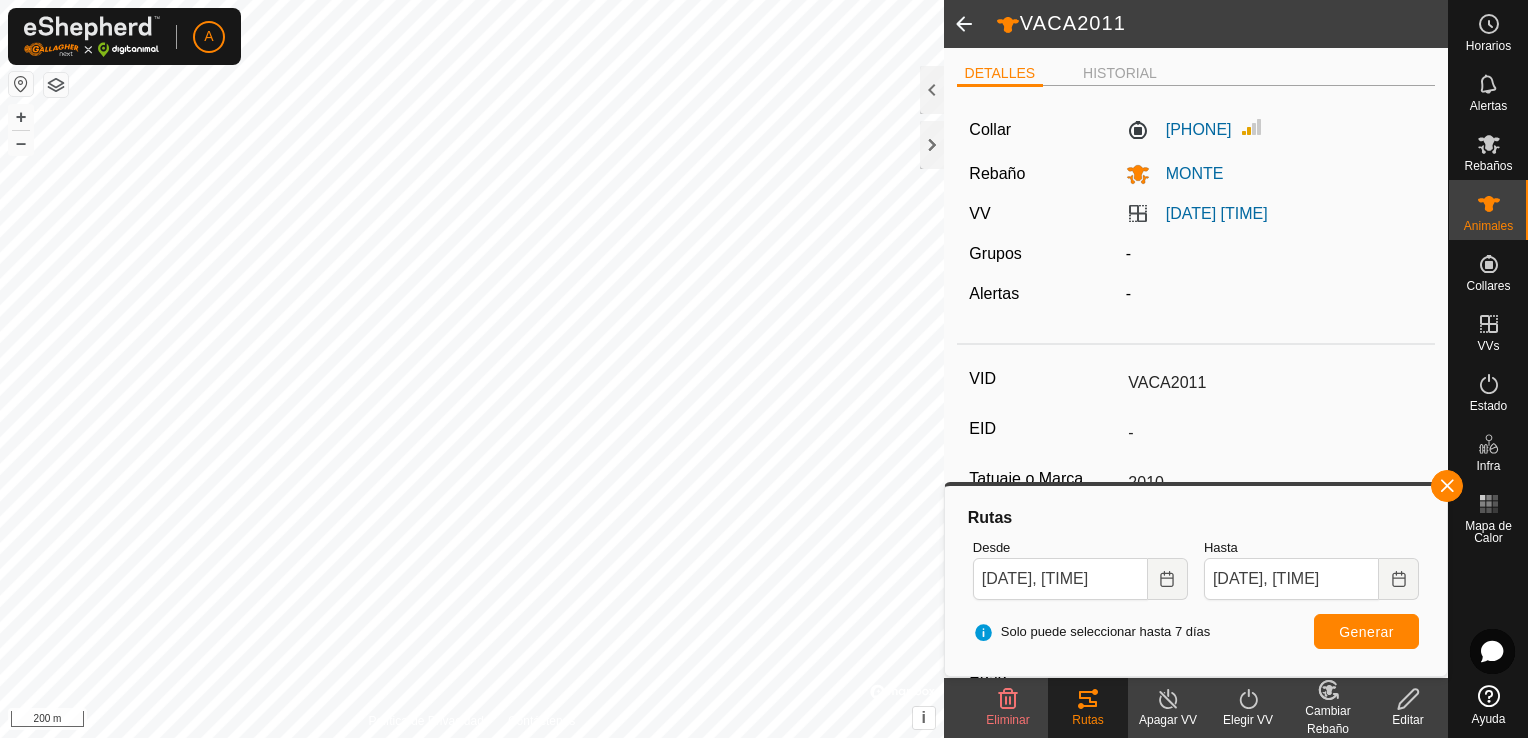 click 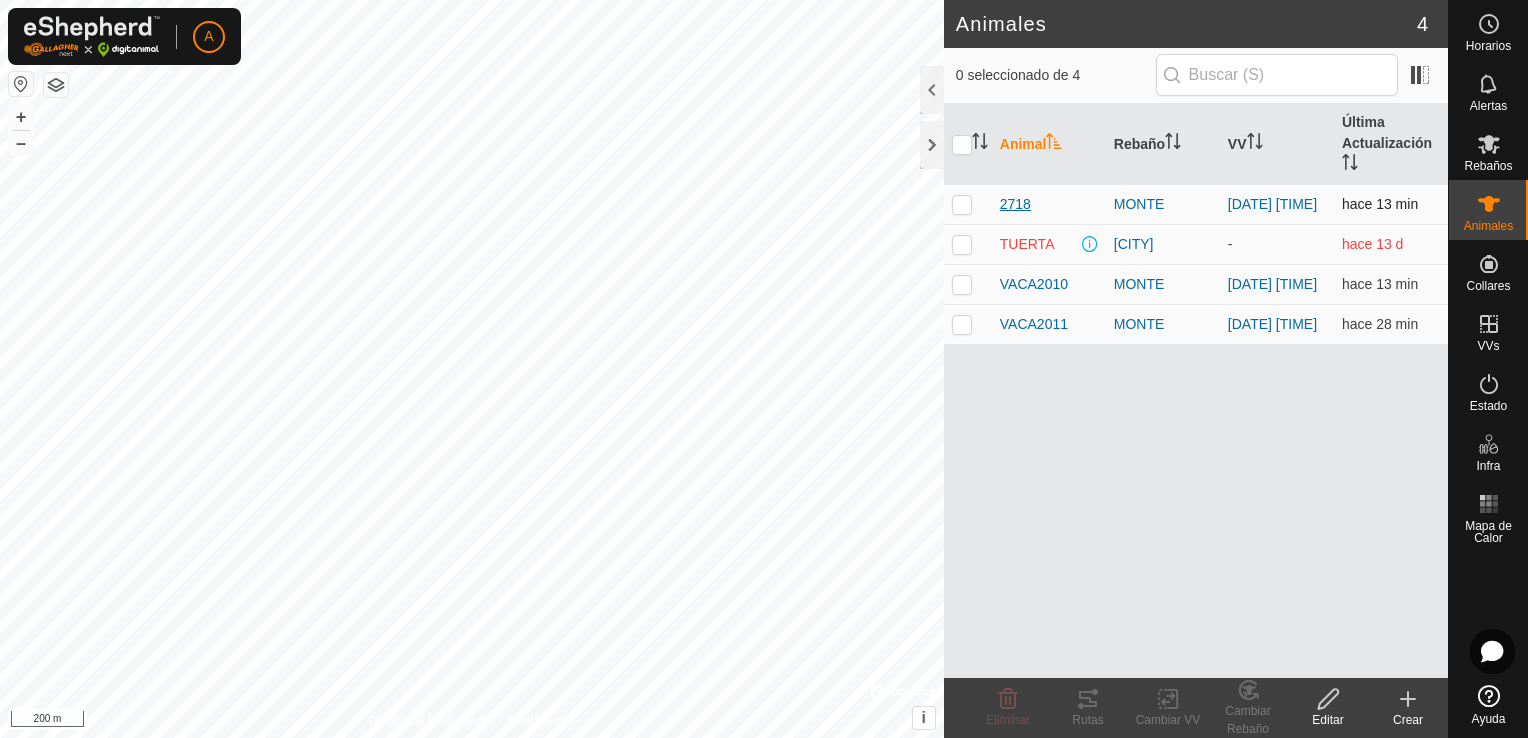 click on "2718" at bounding box center [1015, 204] 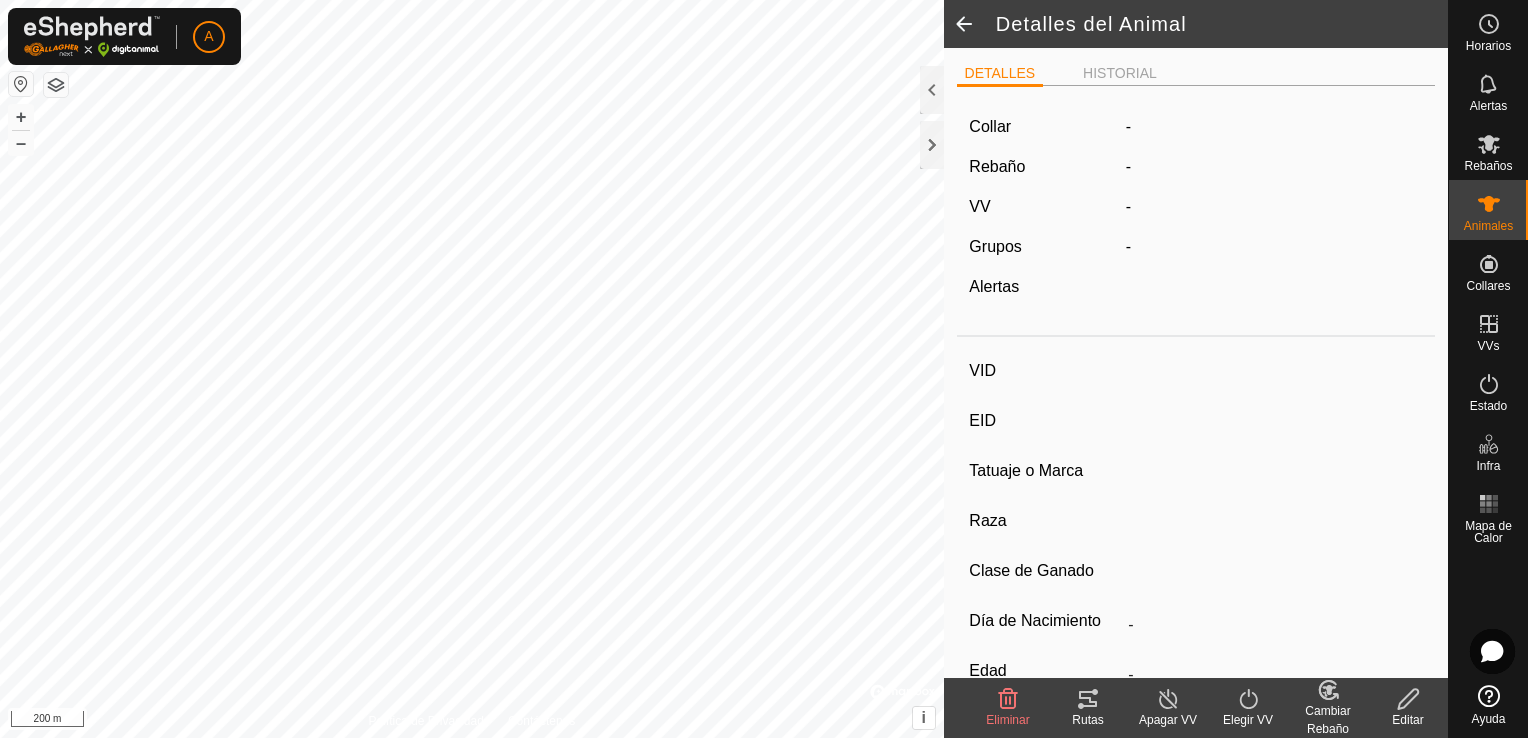 type on "2718" 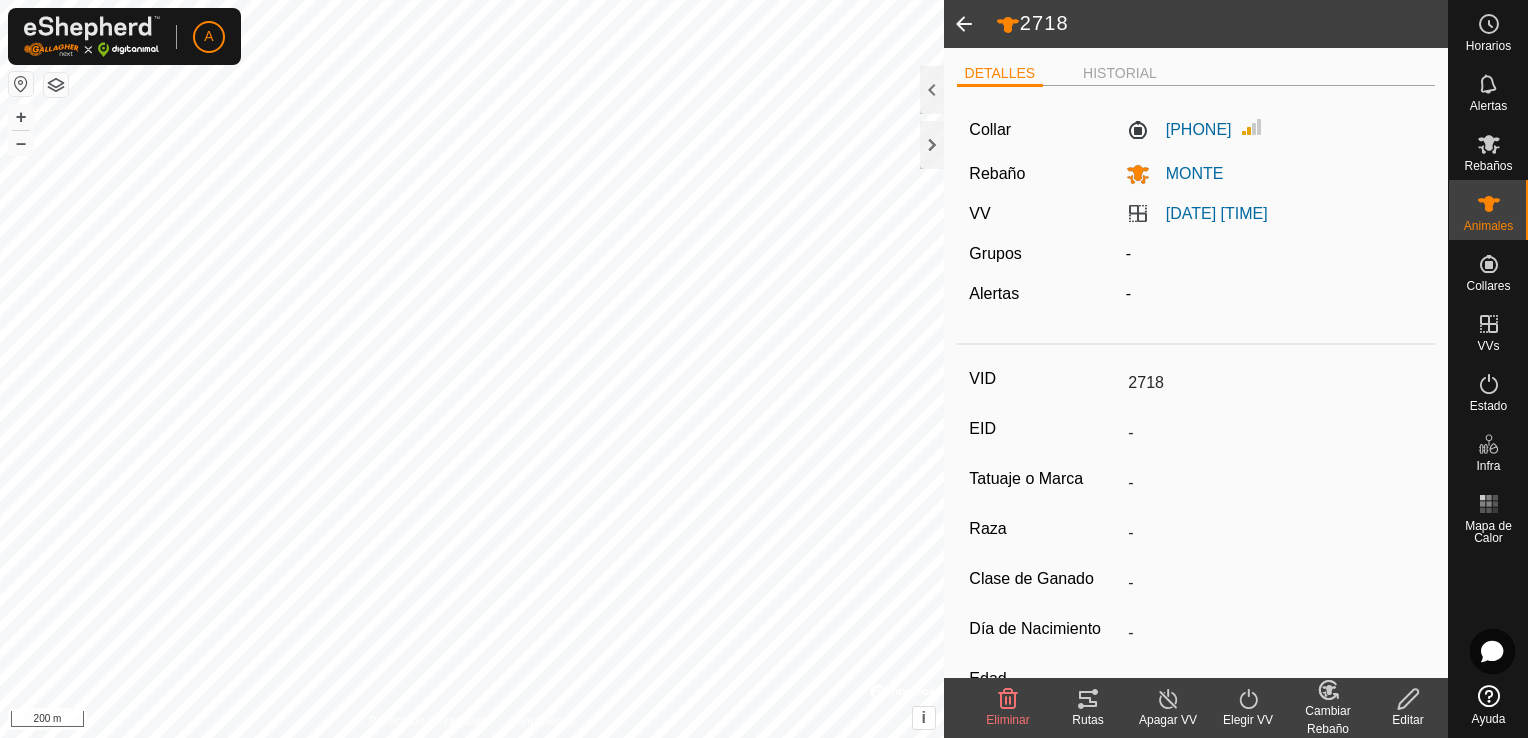 click 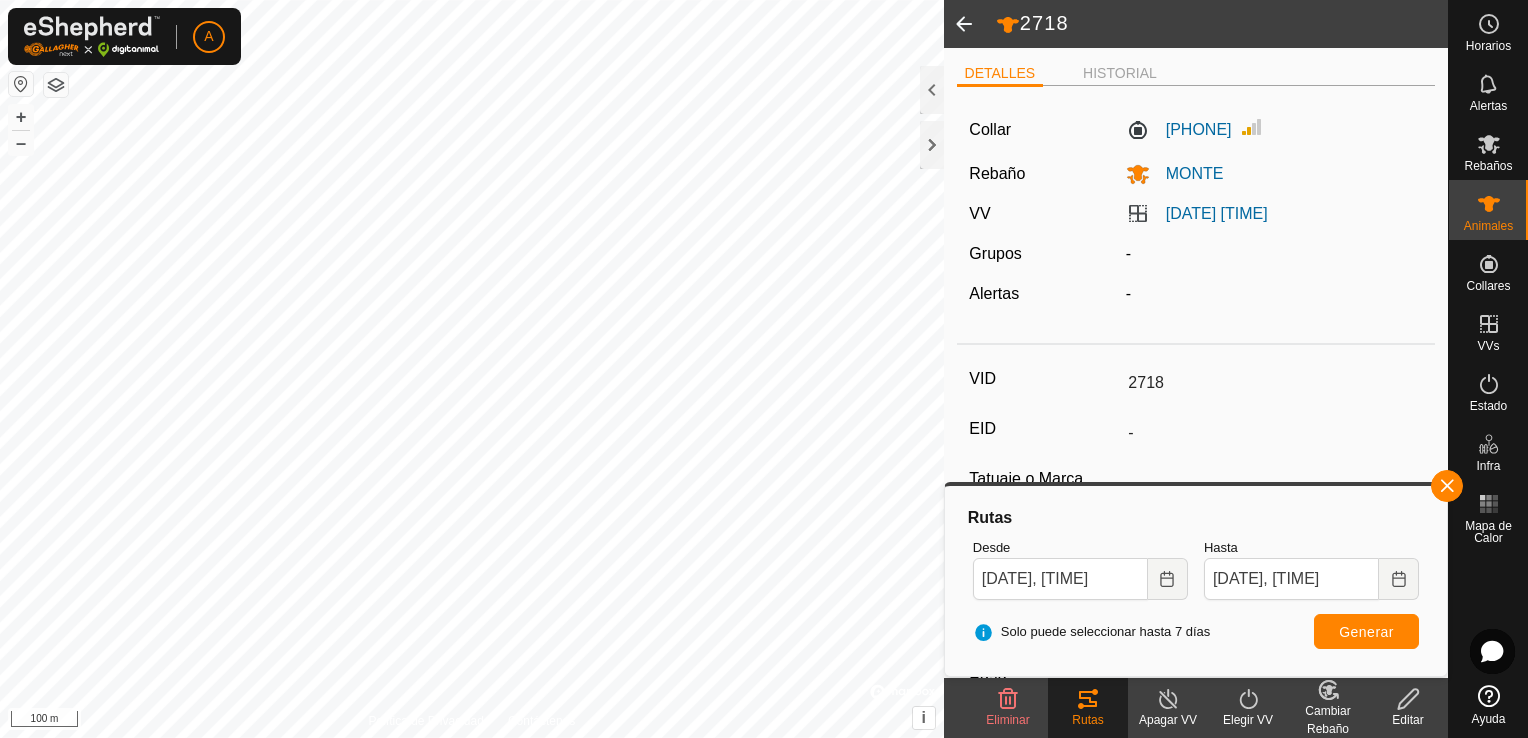 click 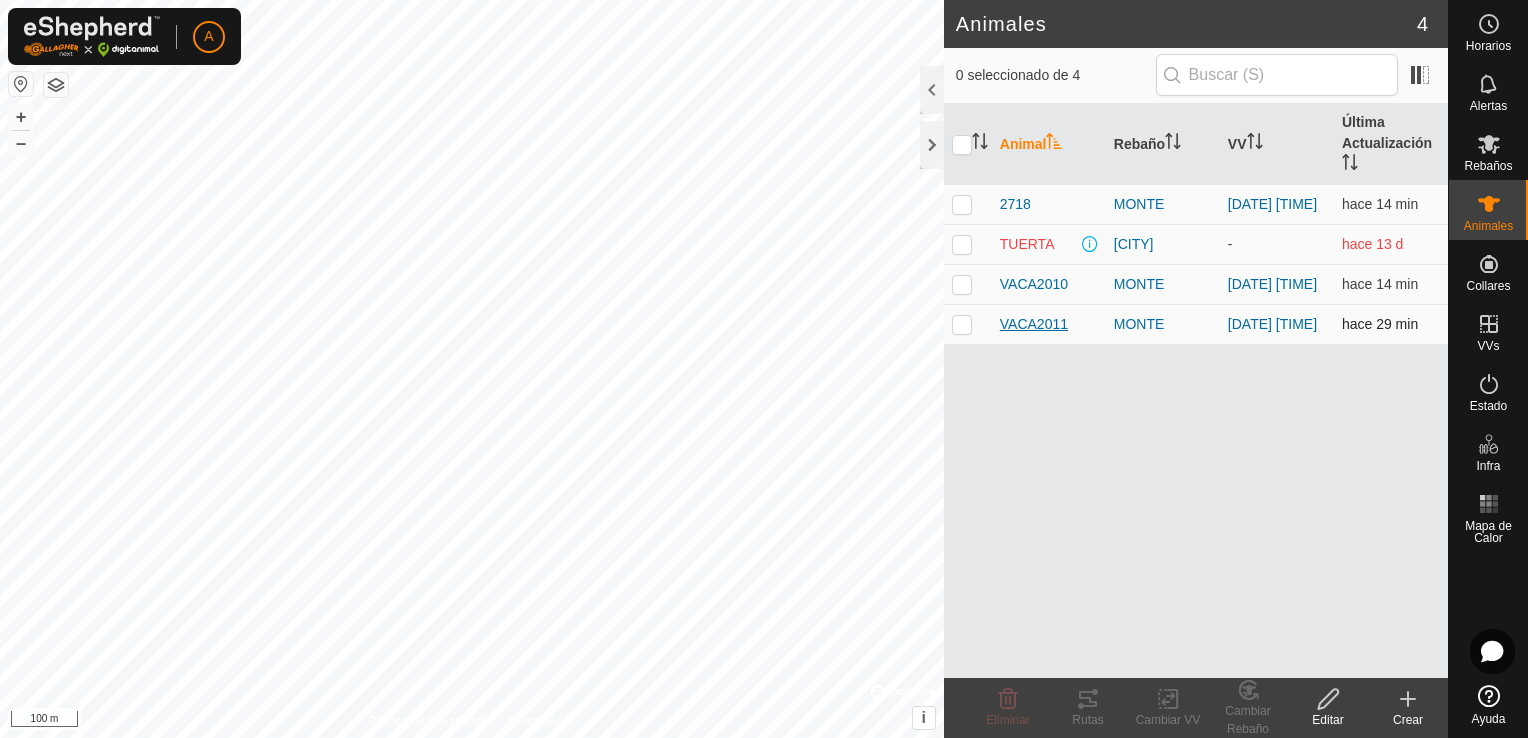 click on "VACA2011" at bounding box center (1034, 324) 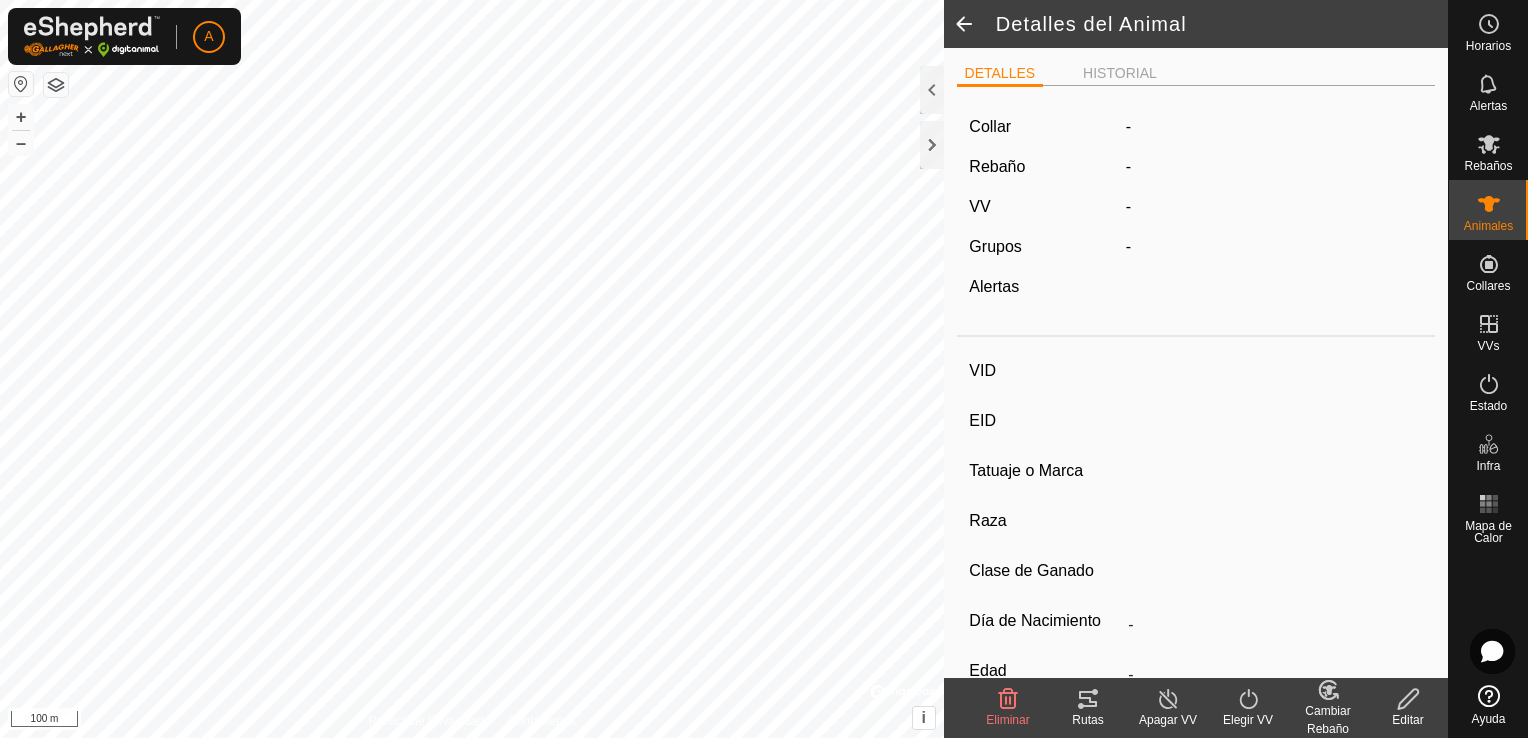 type on "VACA2011" 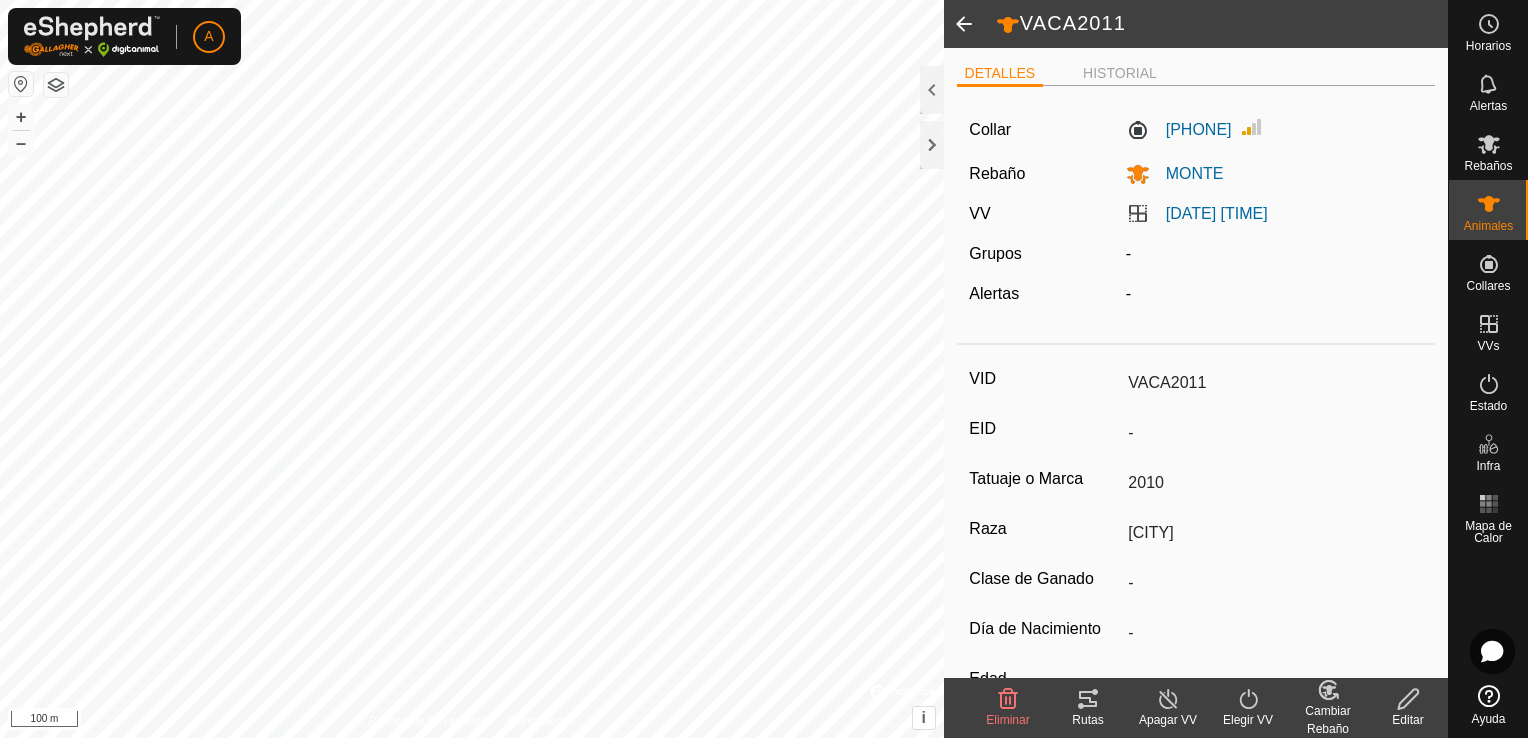 click 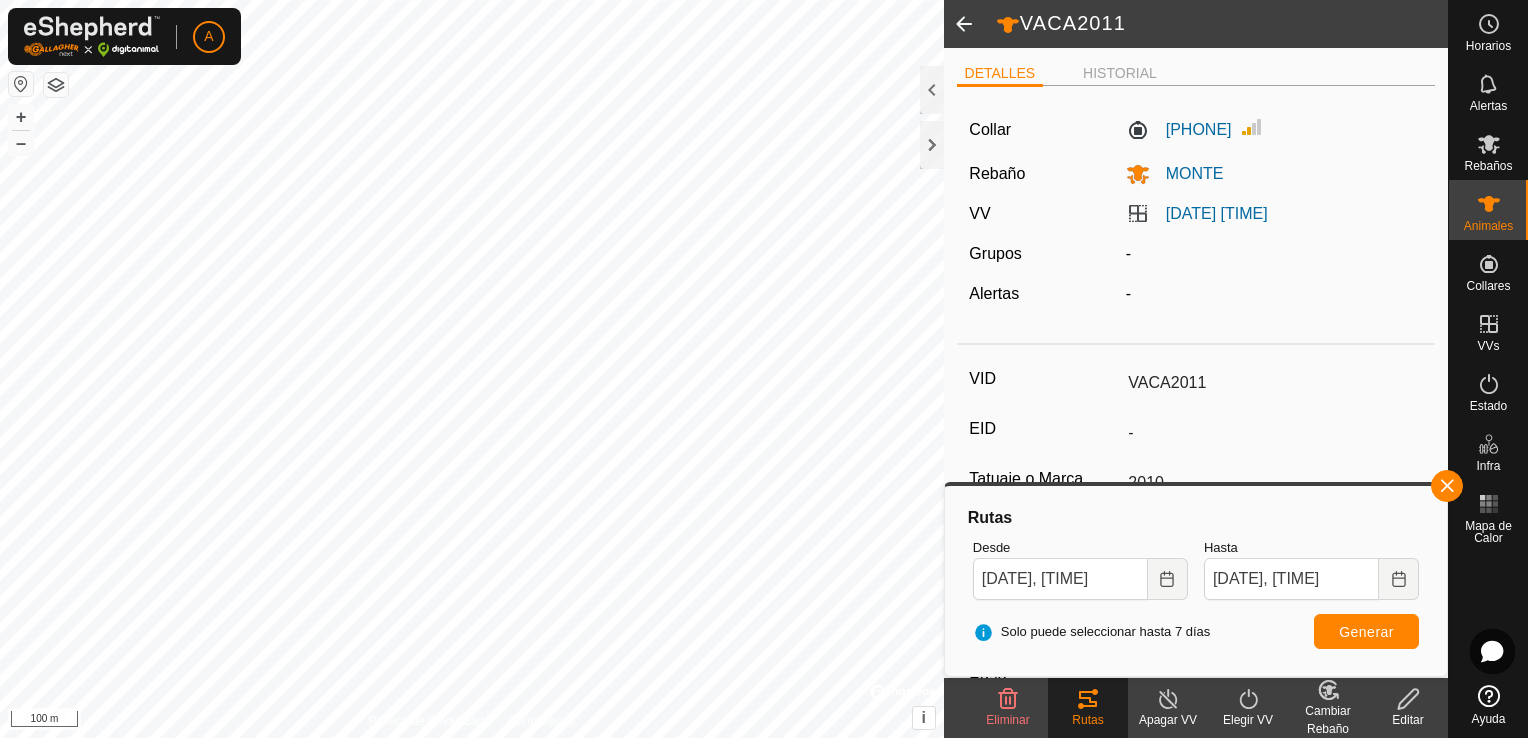 click 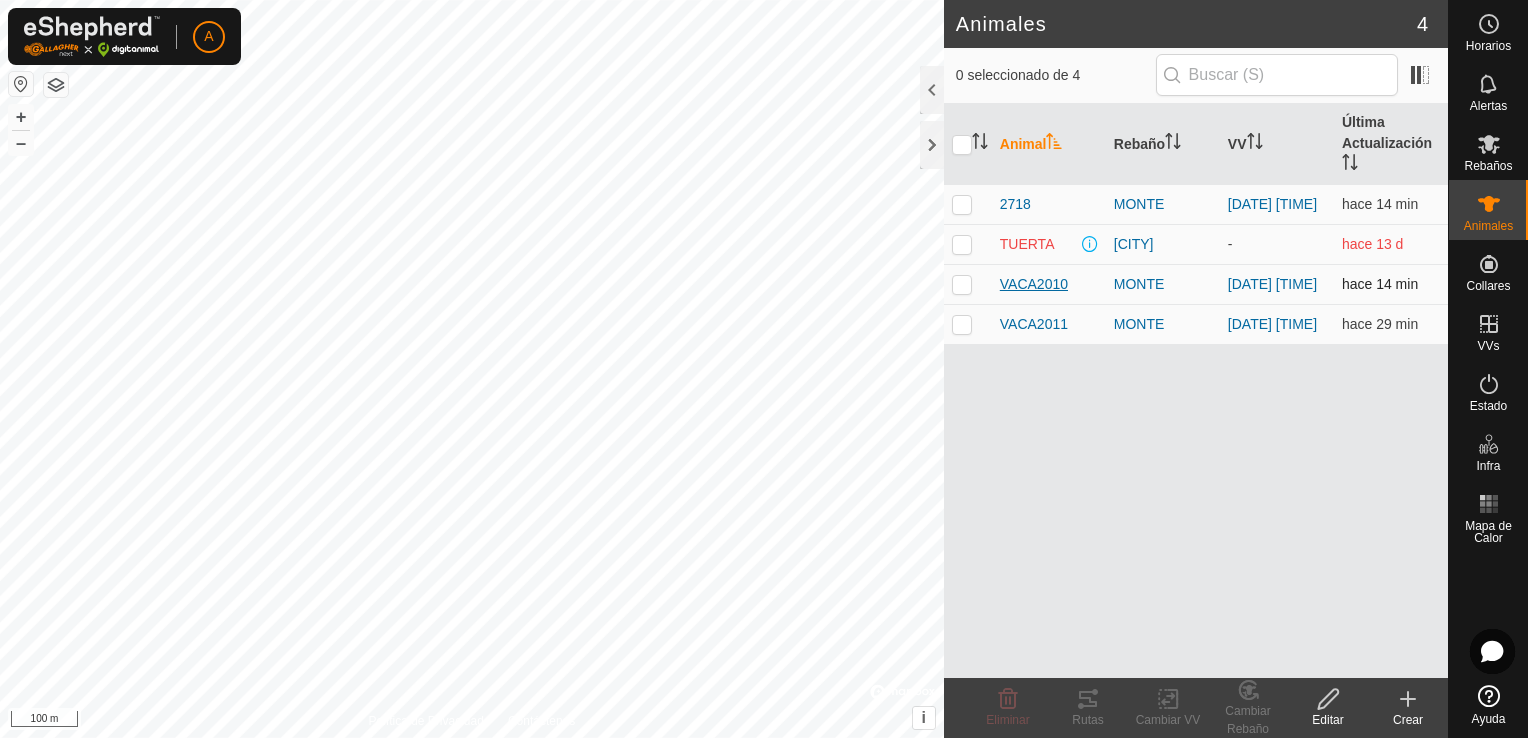 click on "VACA2010" at bounding box center [1034, 284] 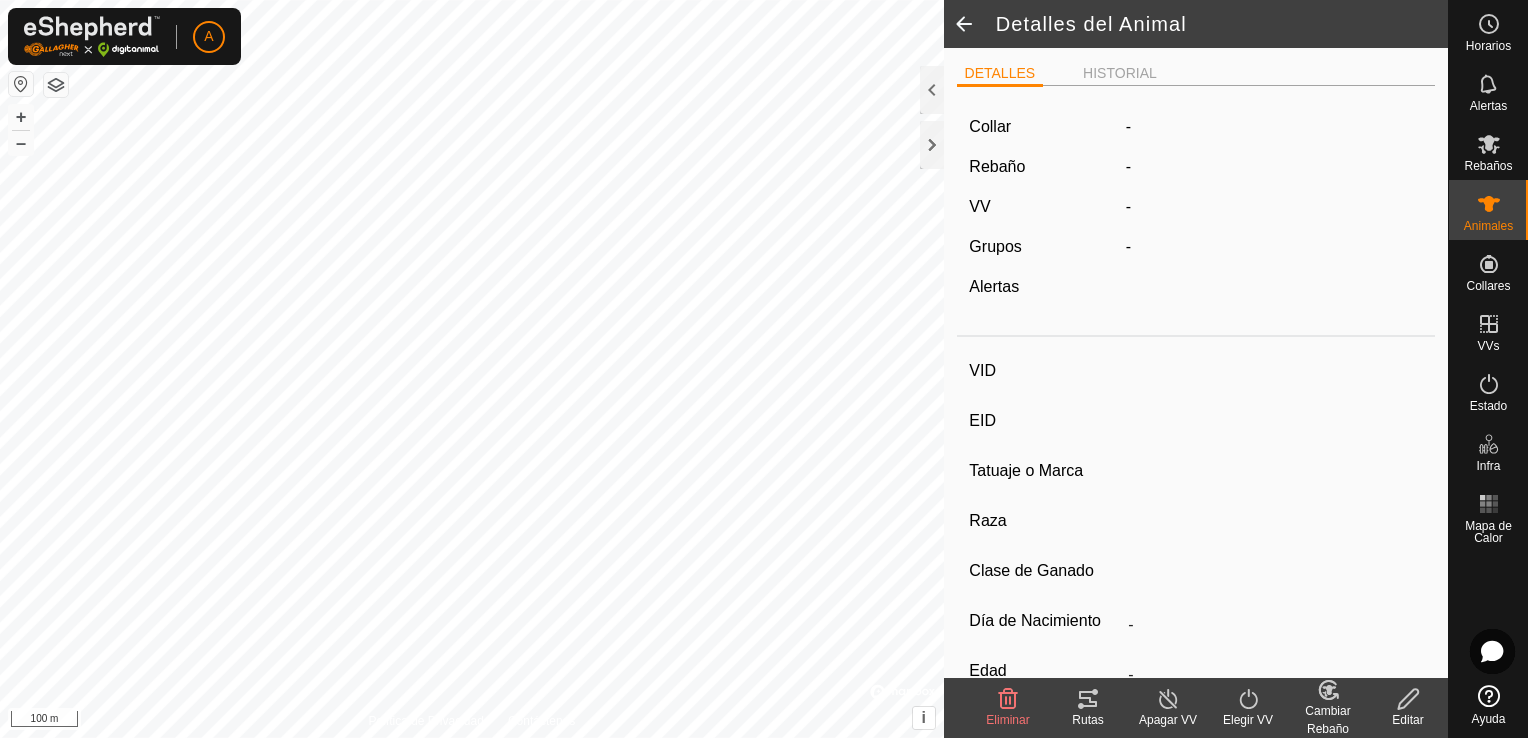 type on "VACA2010" 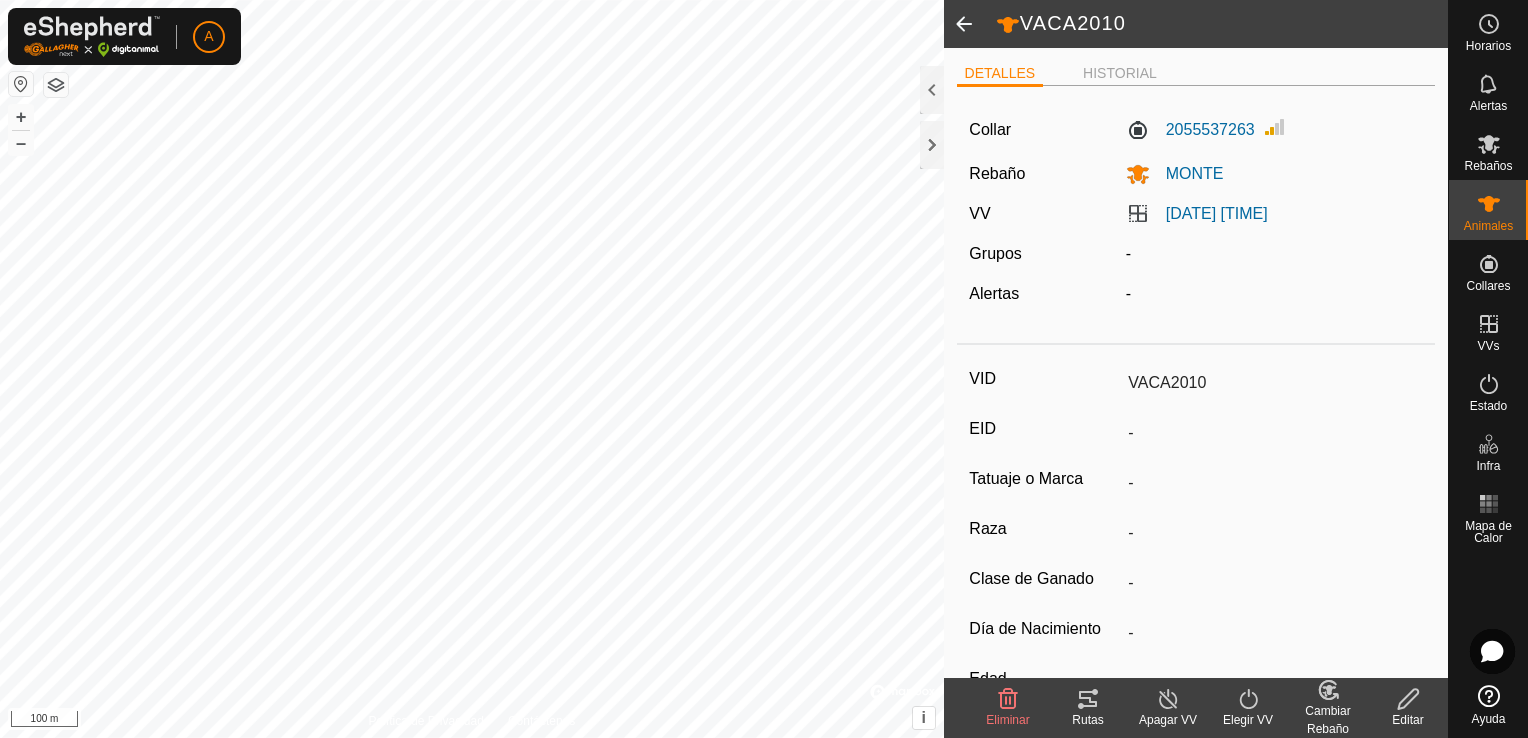 click 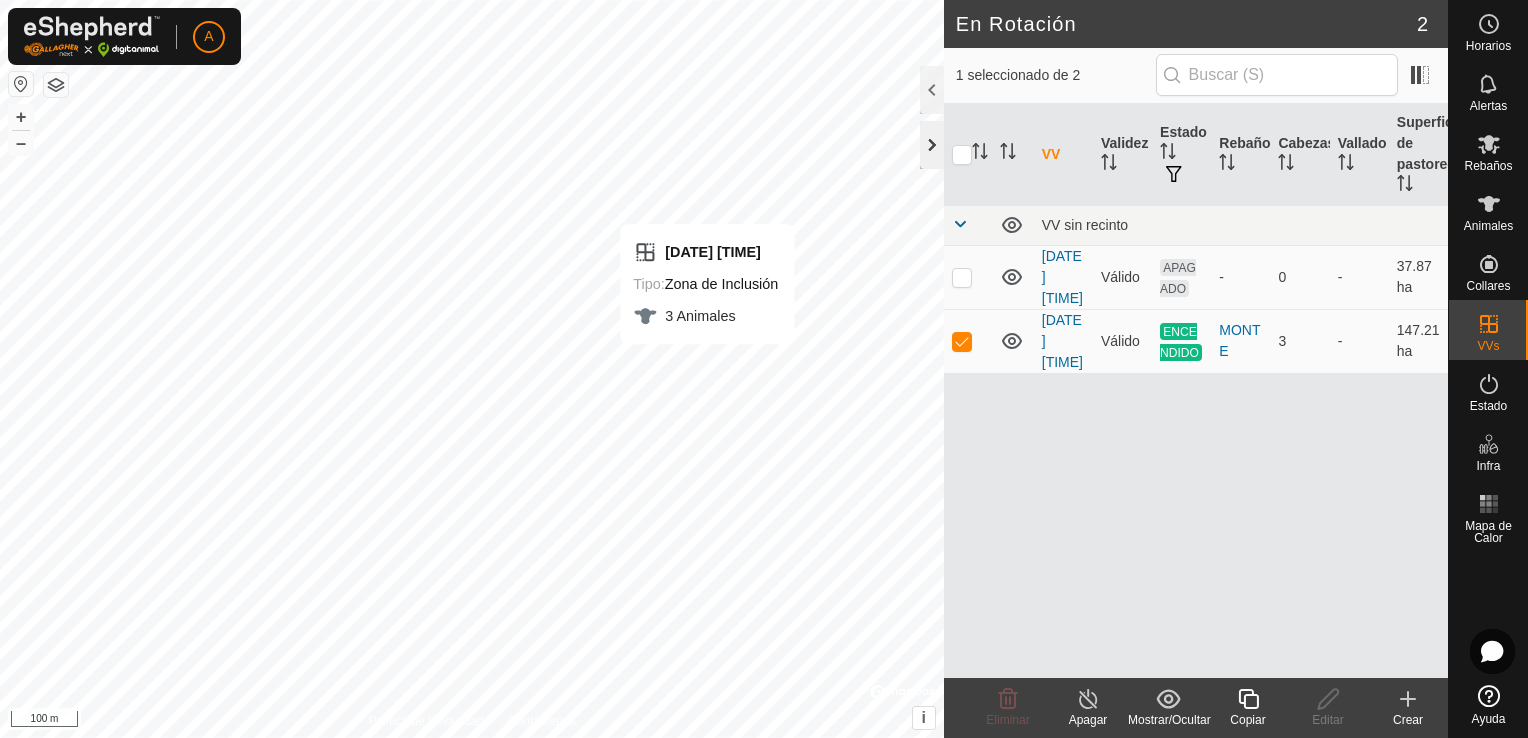 checkbox on "false" 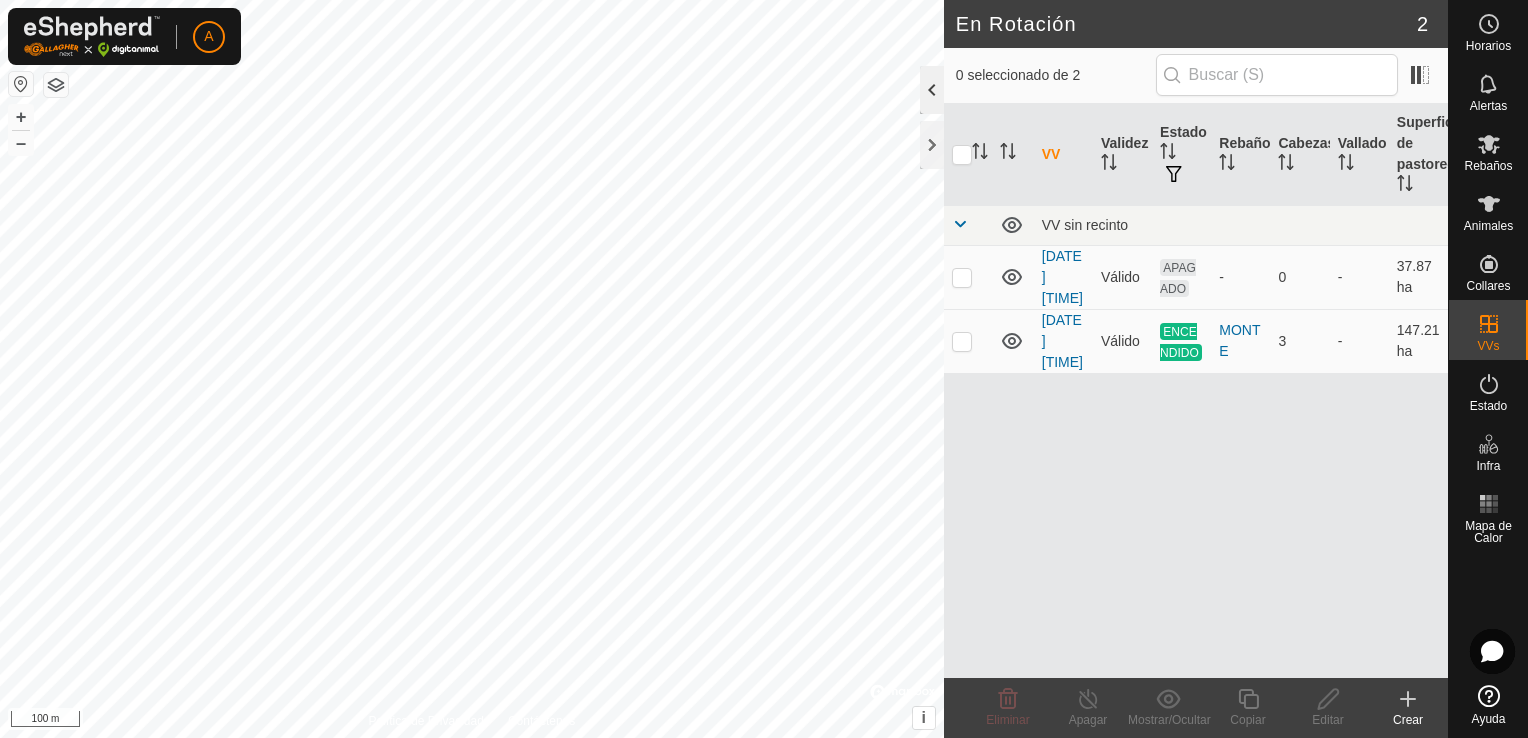 click 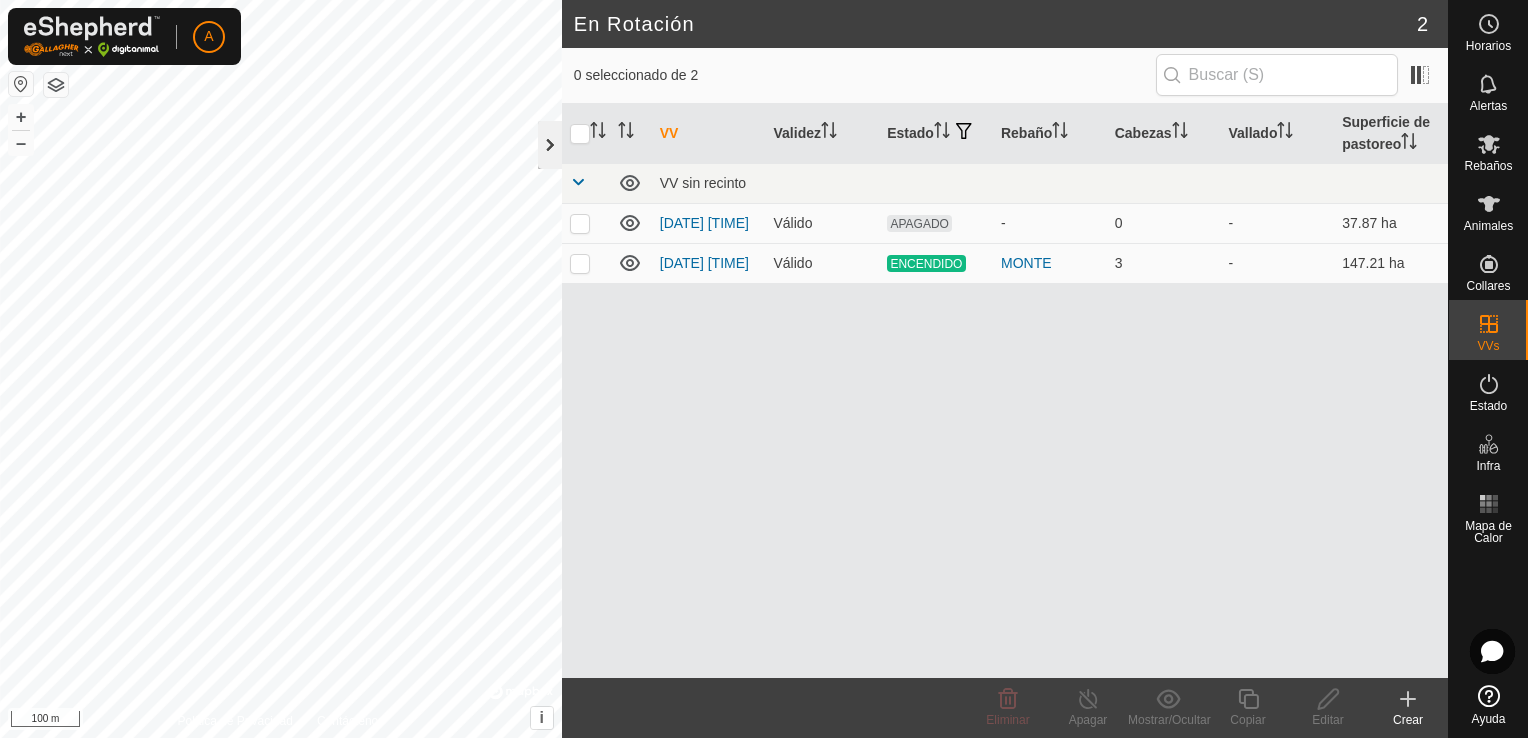 click 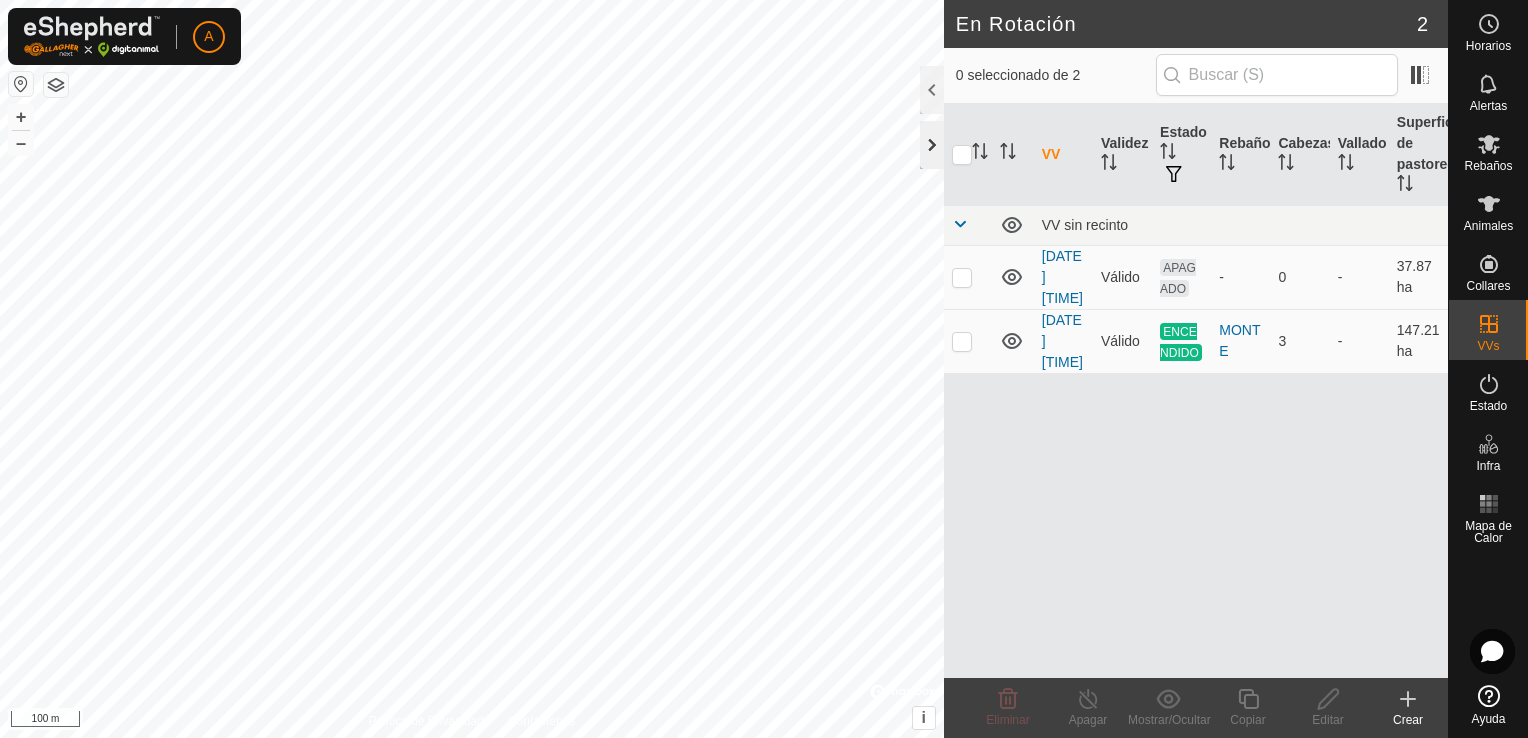 click 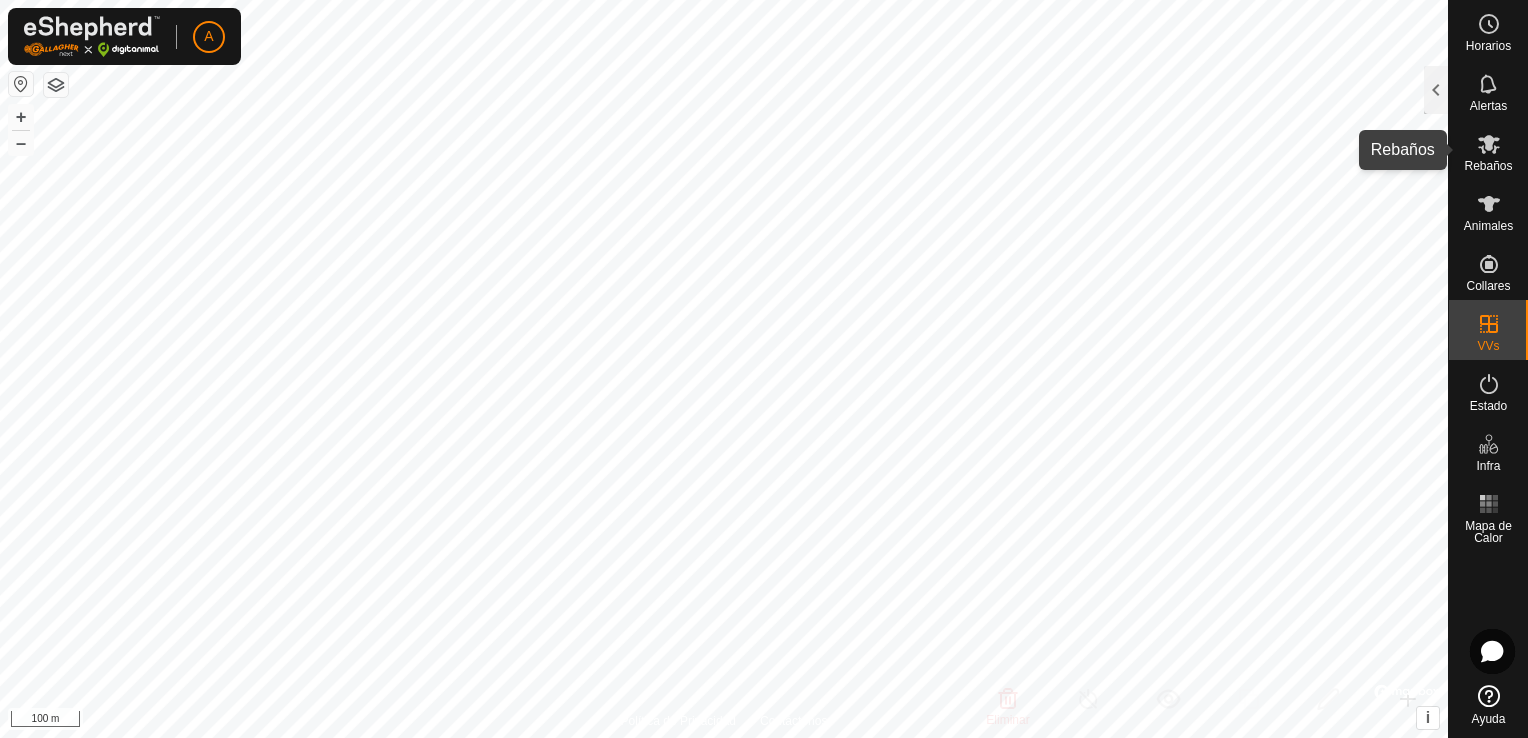 click at bounding box center [1489, 144] 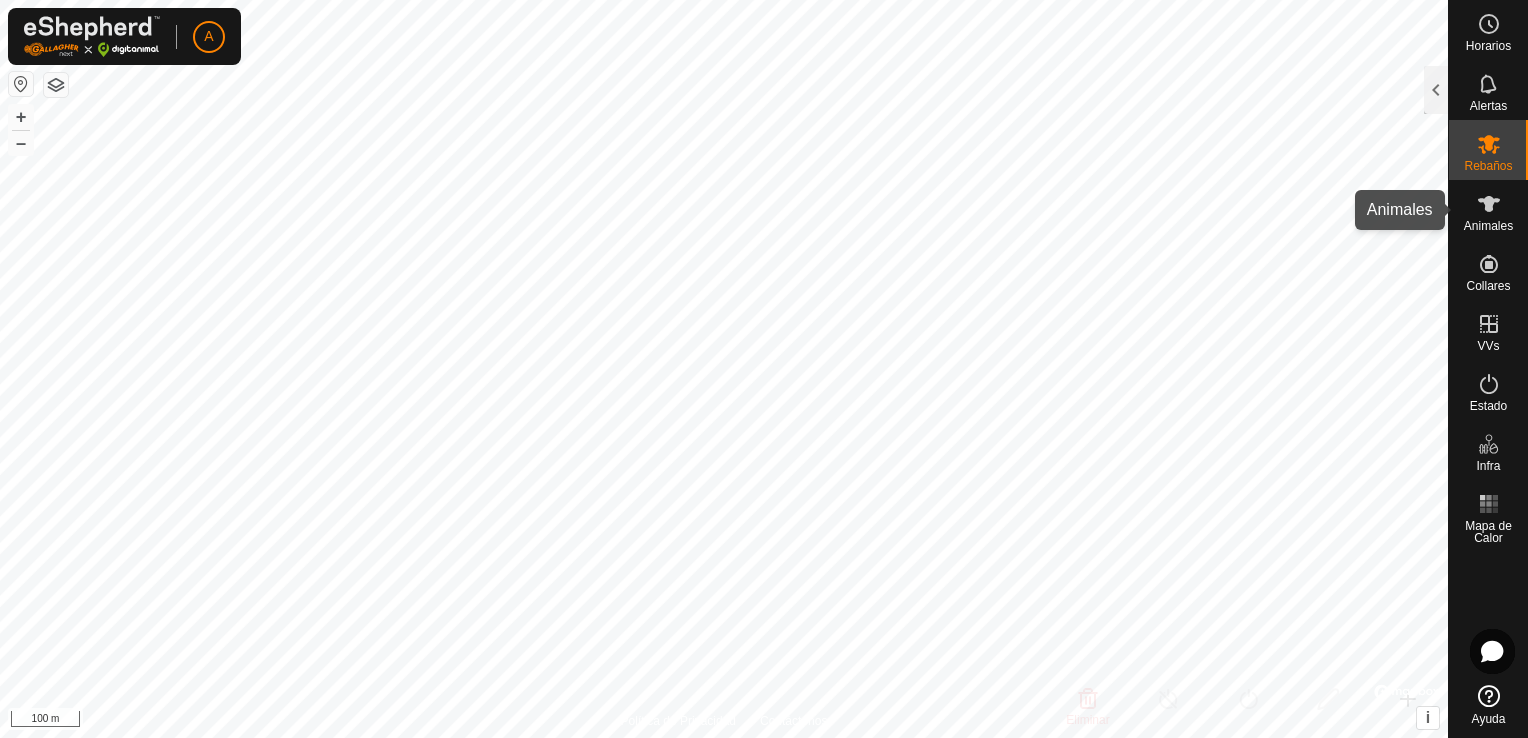 click 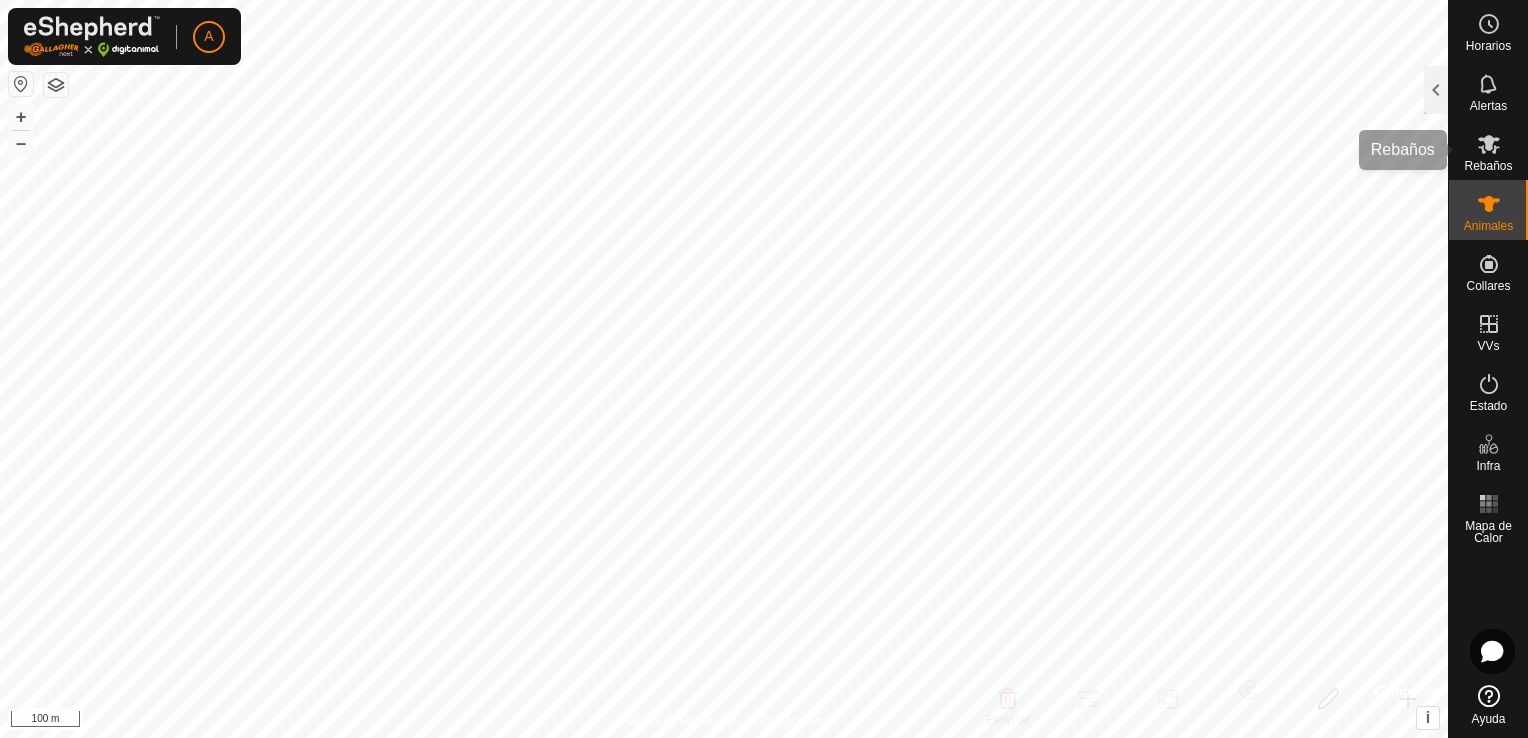 click on "Rebaños" at bounding box center [1488, 166] 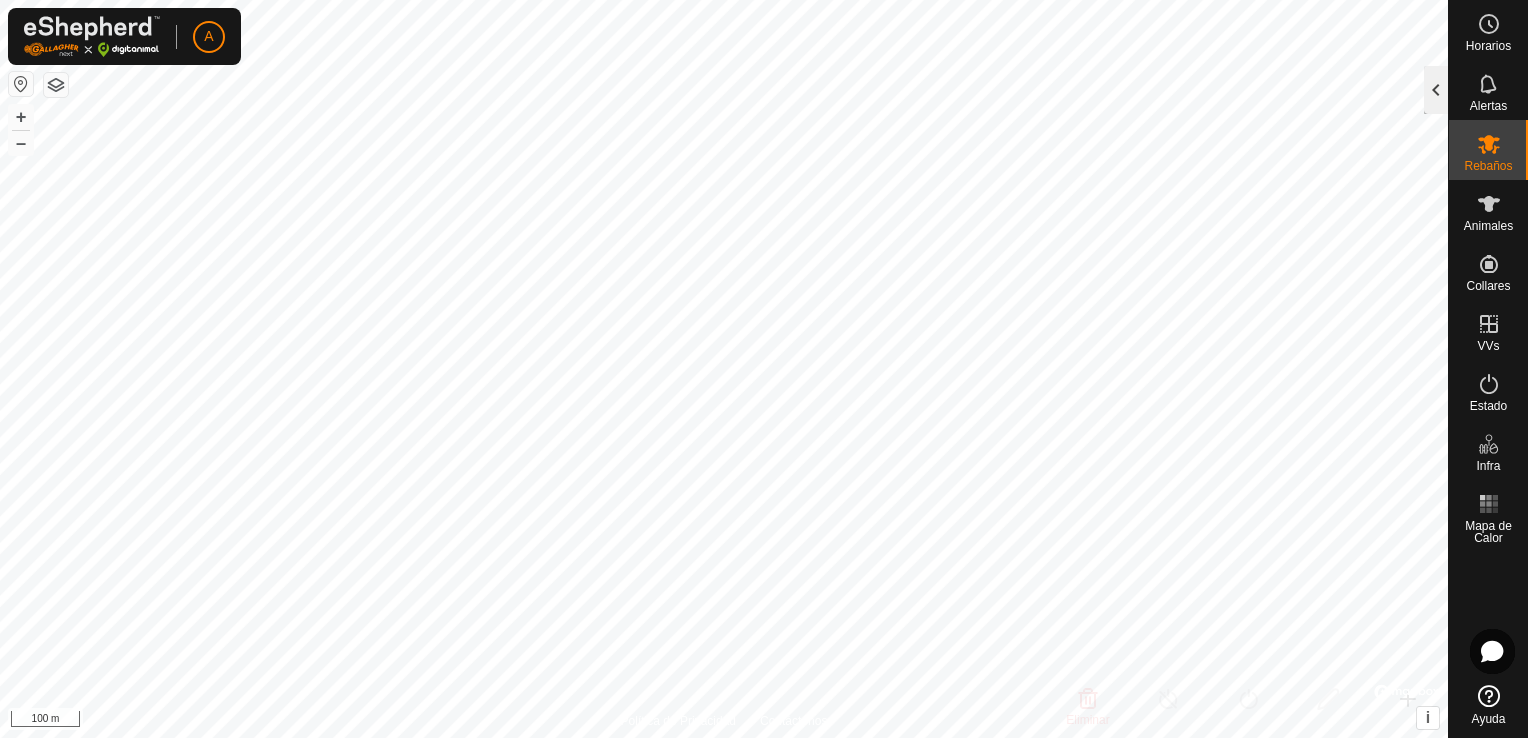 click 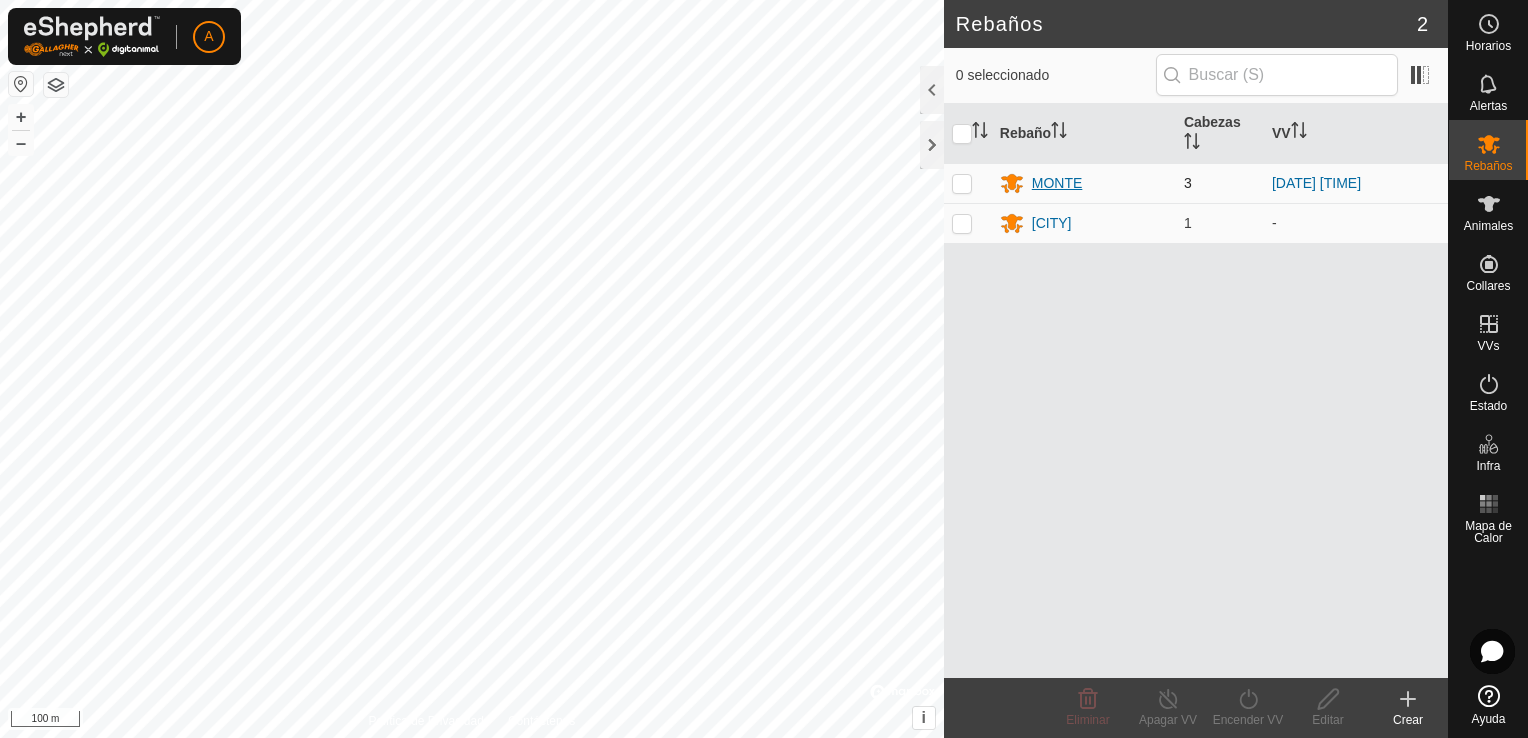 click on "MONTE" at bounding box center (1057, 183) 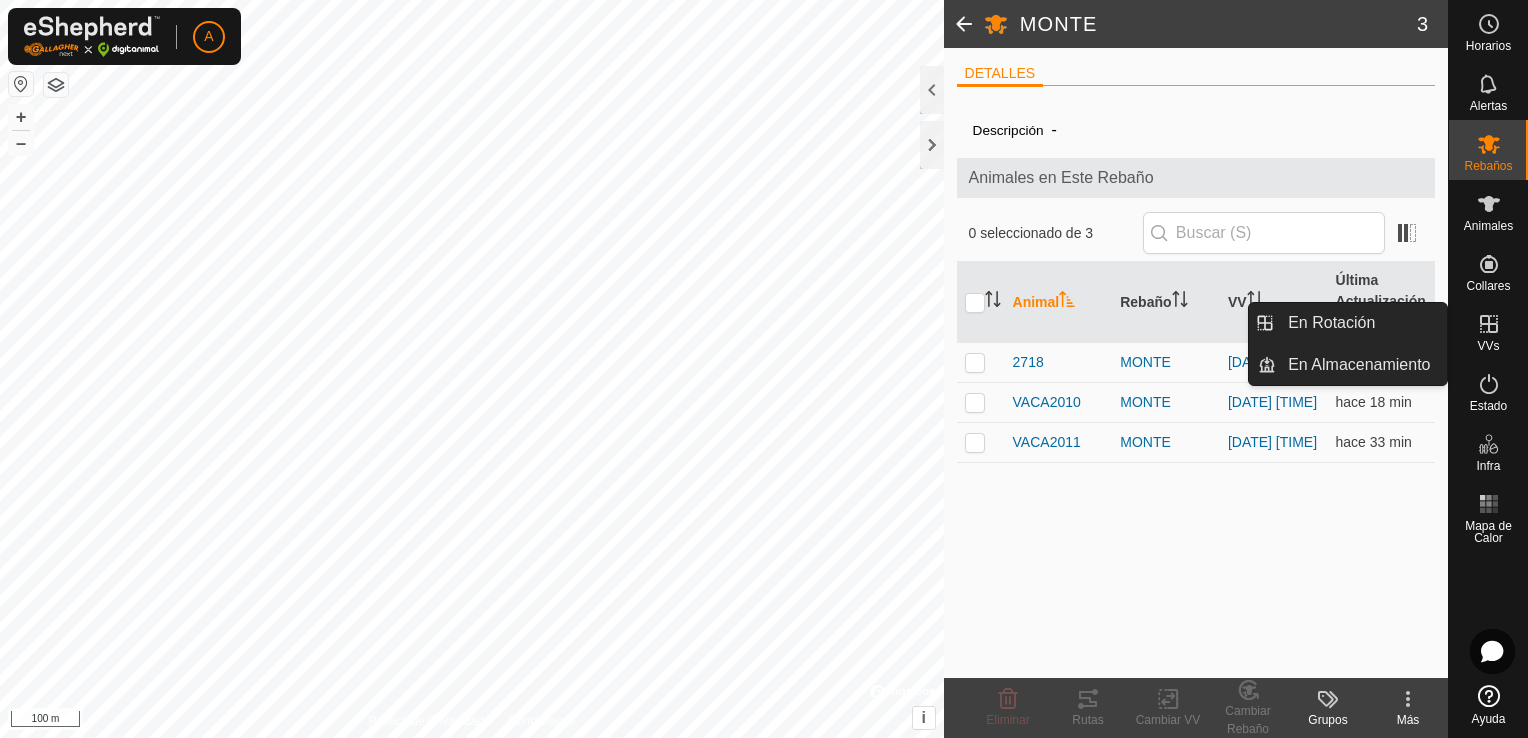 click on "VVs" at bounding box center (1488, 346) 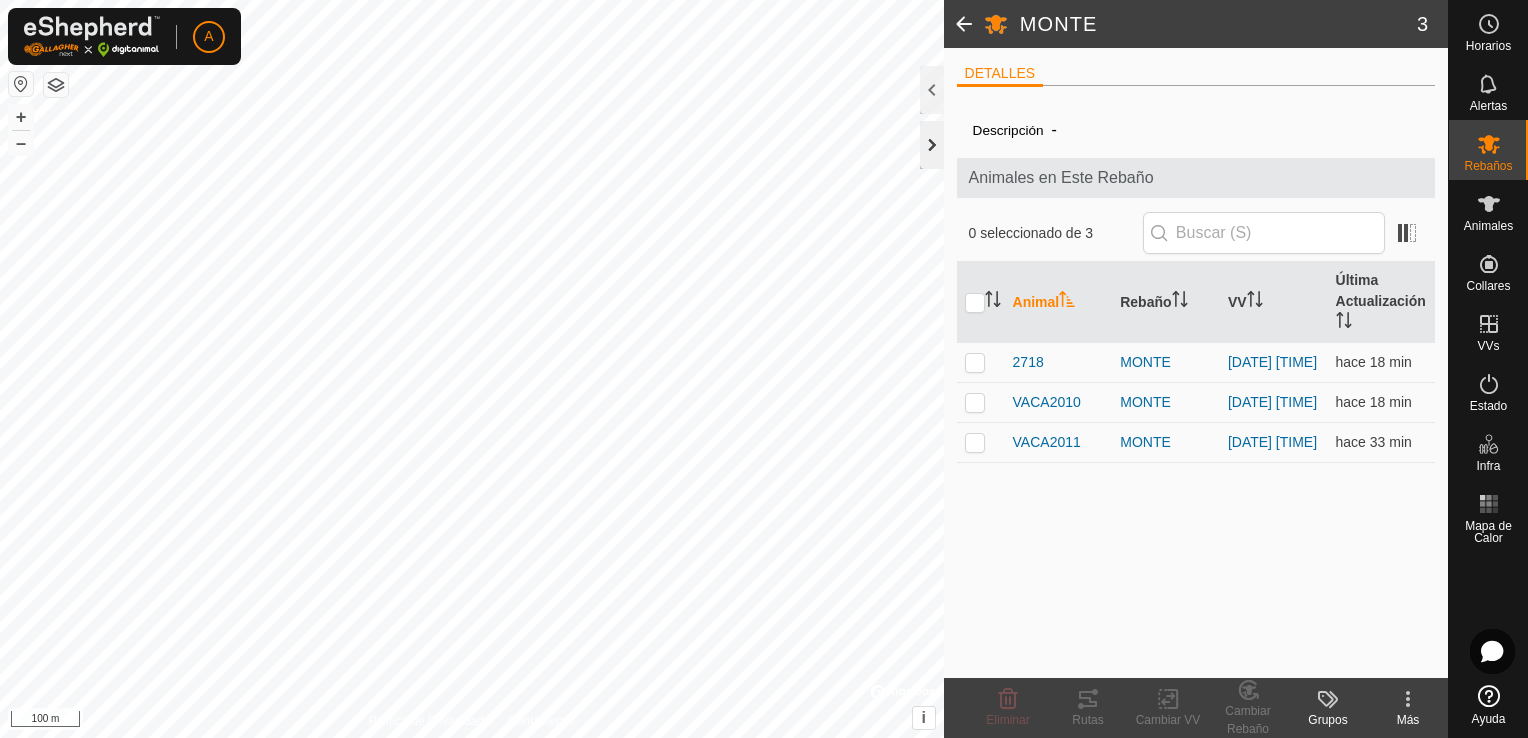 click 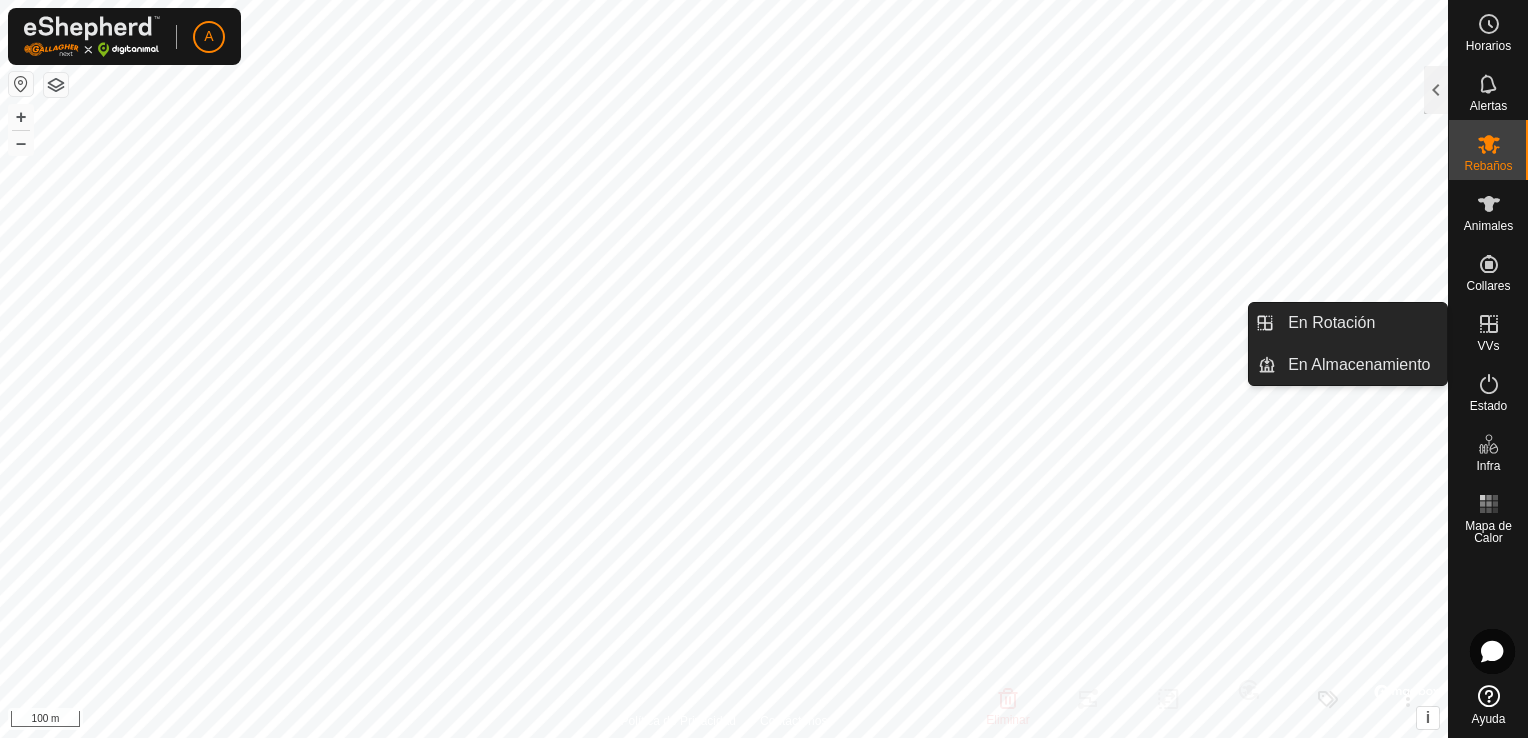 click 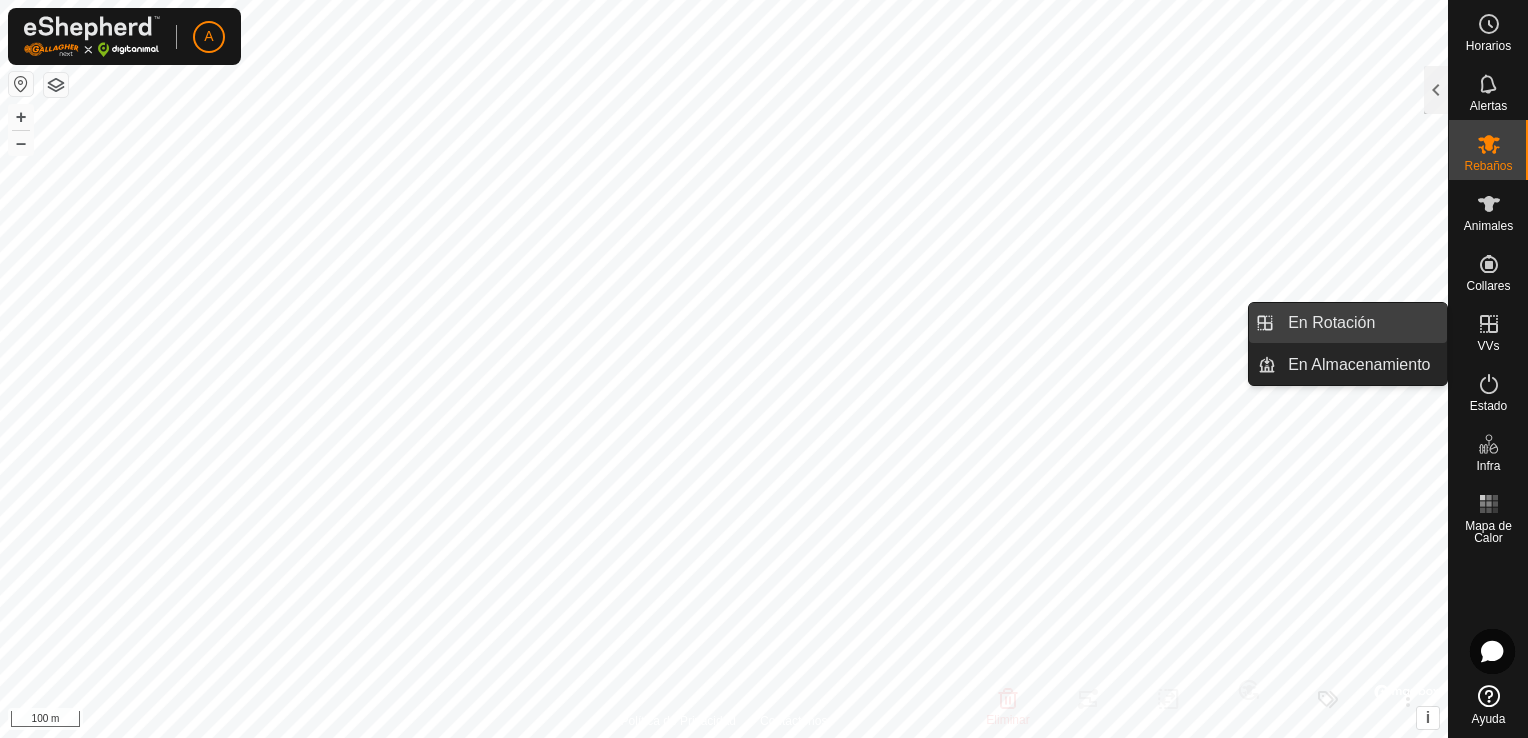 click on "En Rotación" at bounding box center (1361, 323) 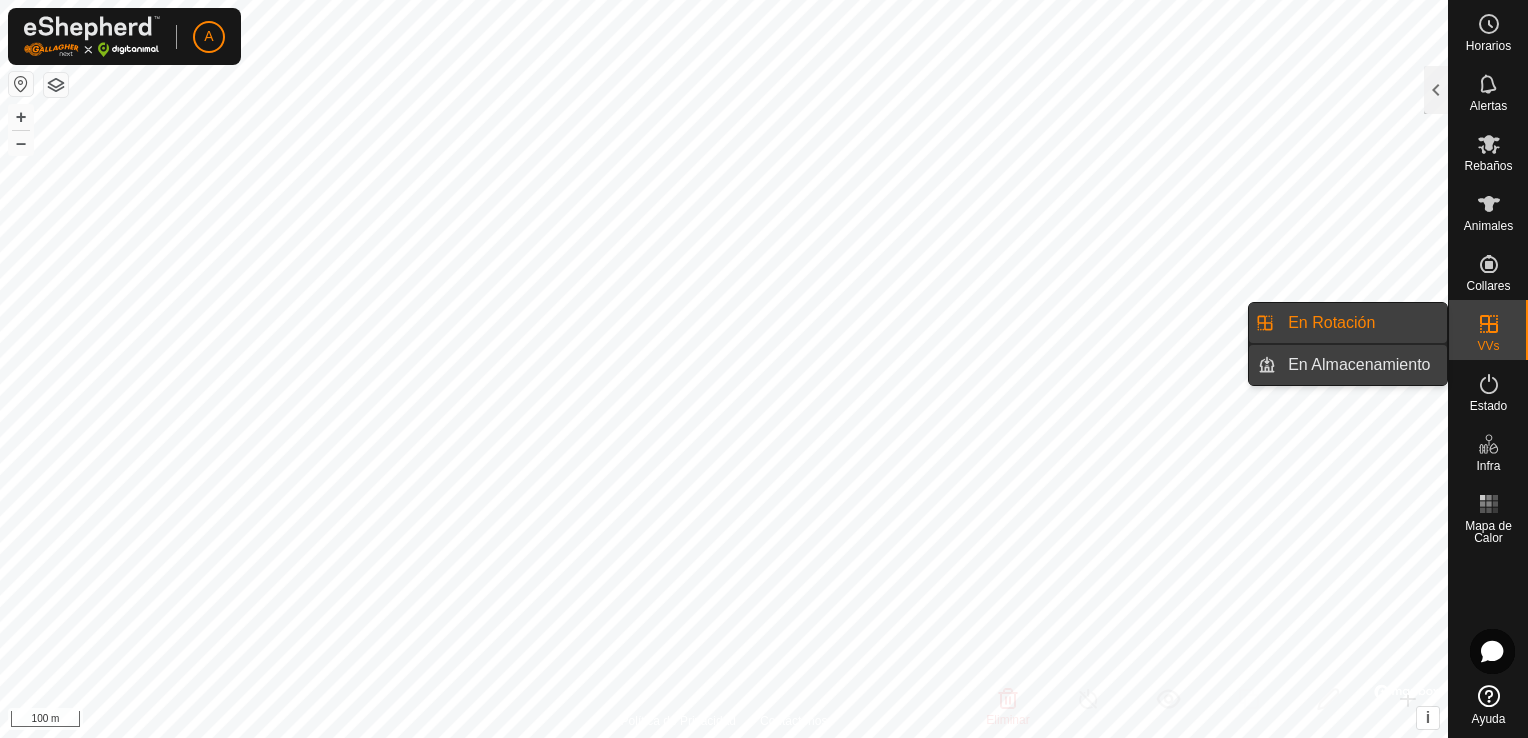 click on "En Almacenamiento" at bounding box center (1361, 365) 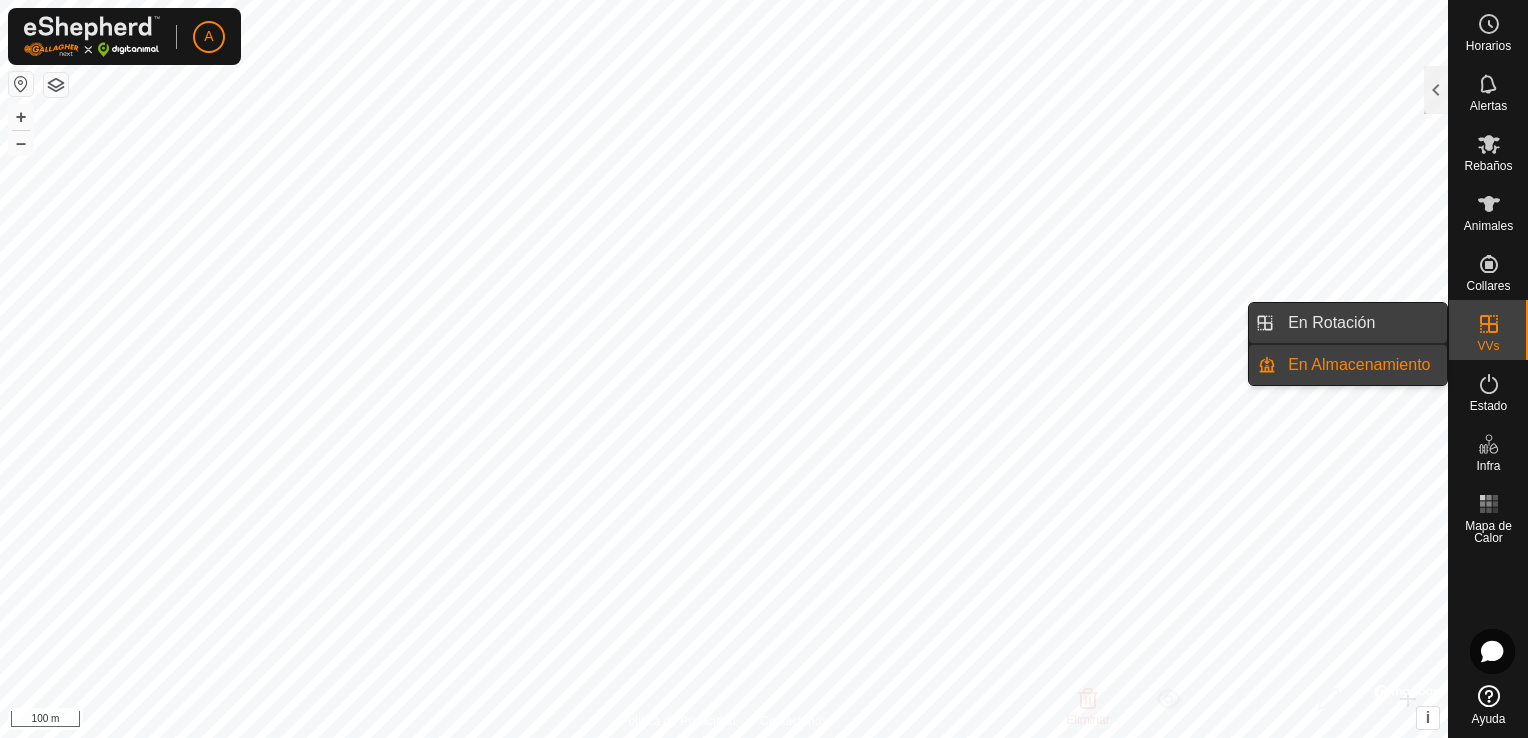 click on "En Rotación" at bounding box center (1361, 323) 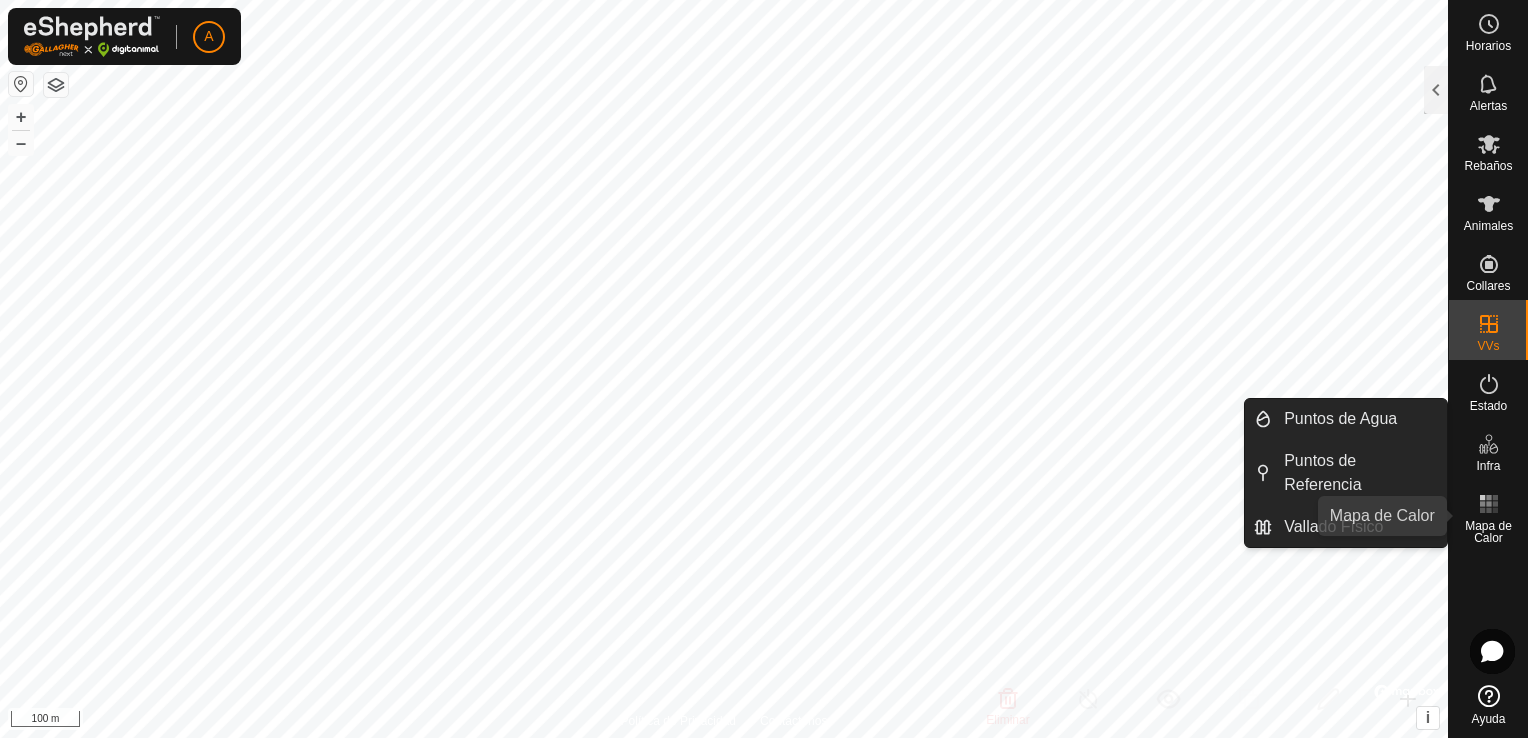 click 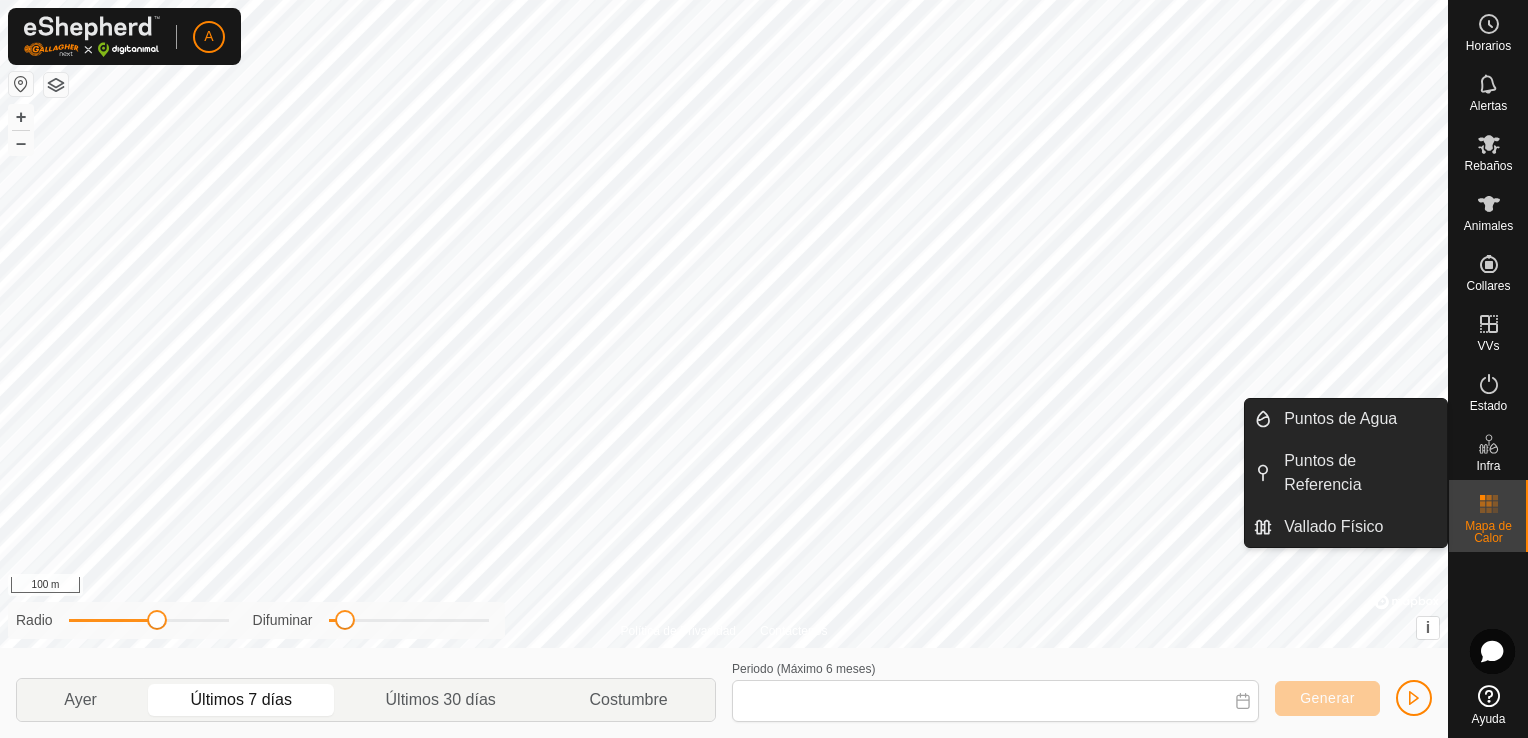 type on "[DATE] - [DATE]" 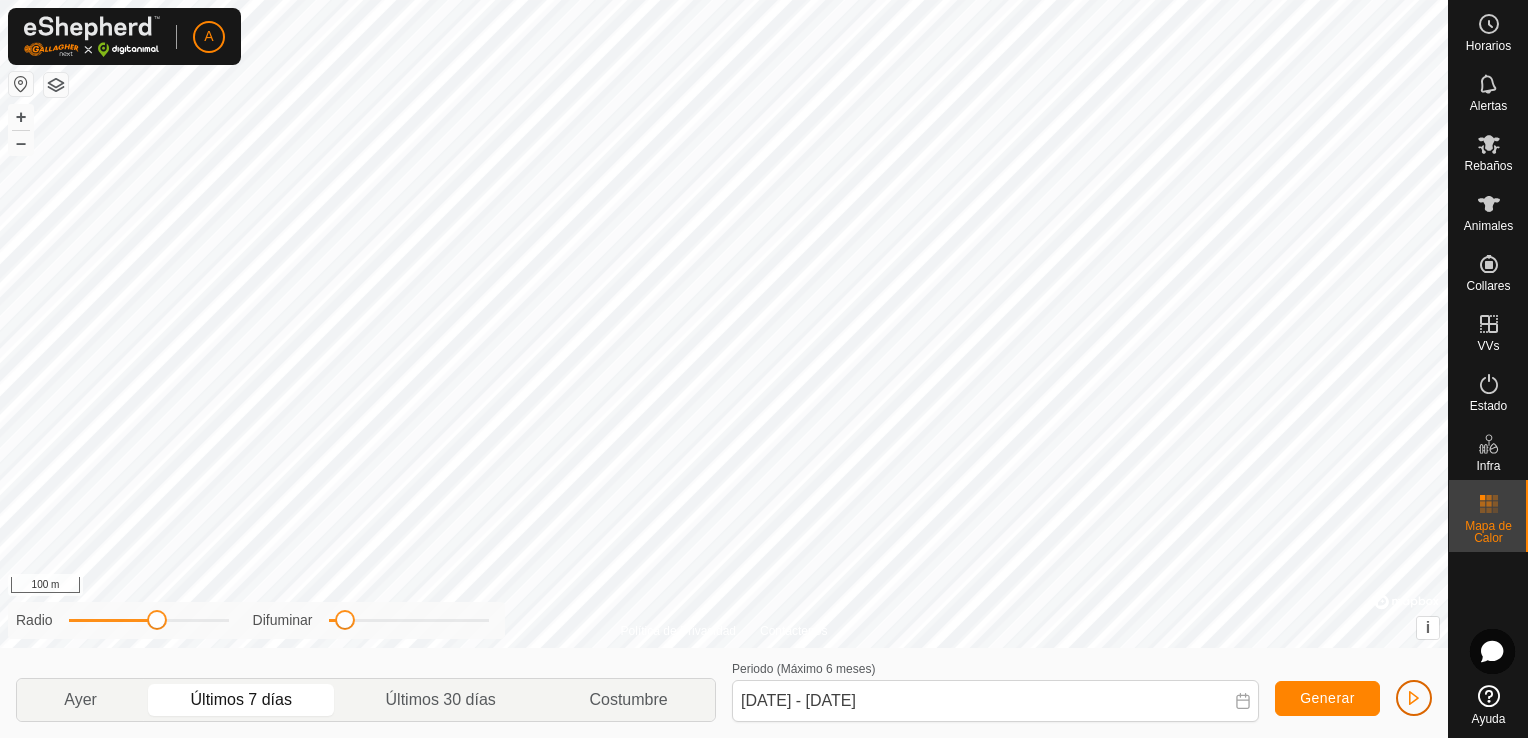 click 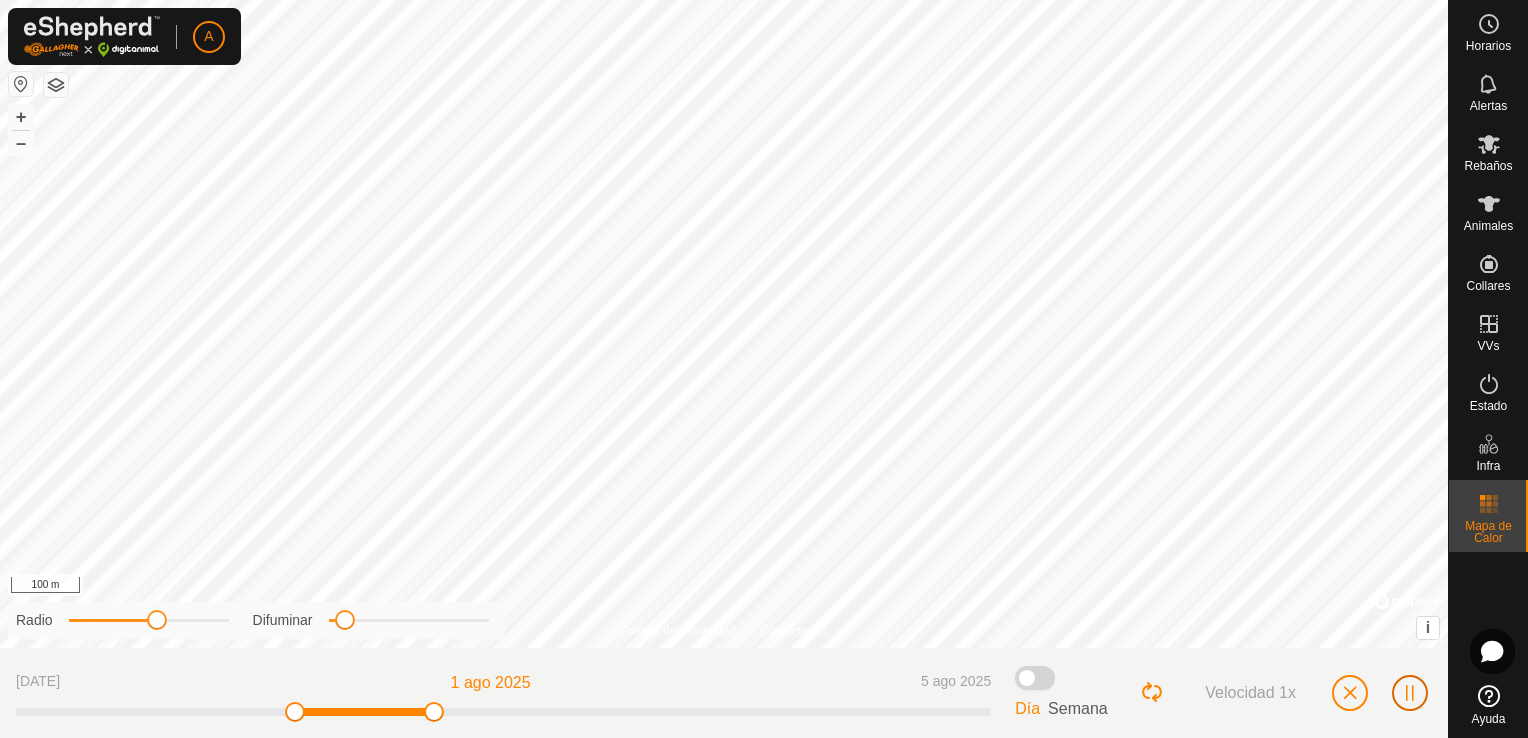 click 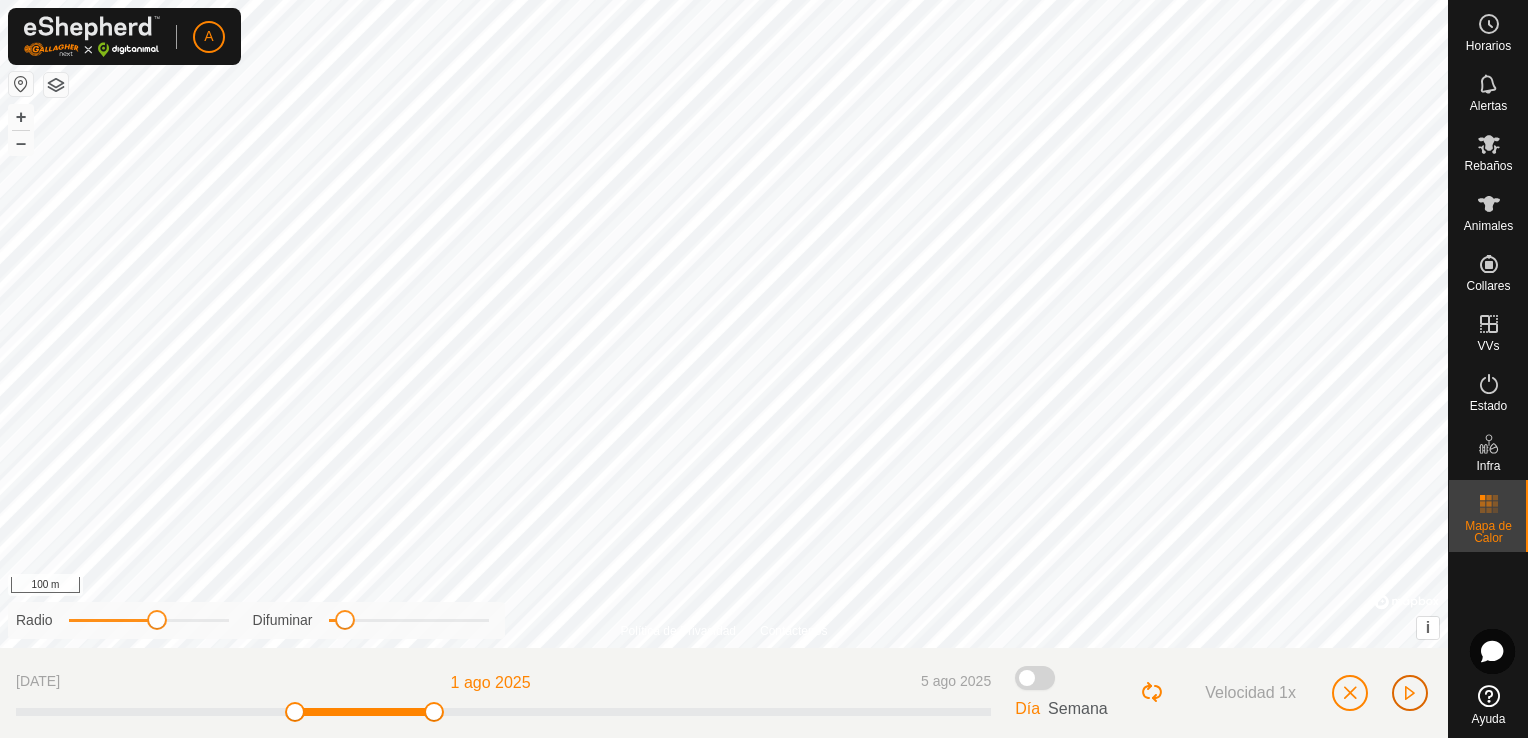 click 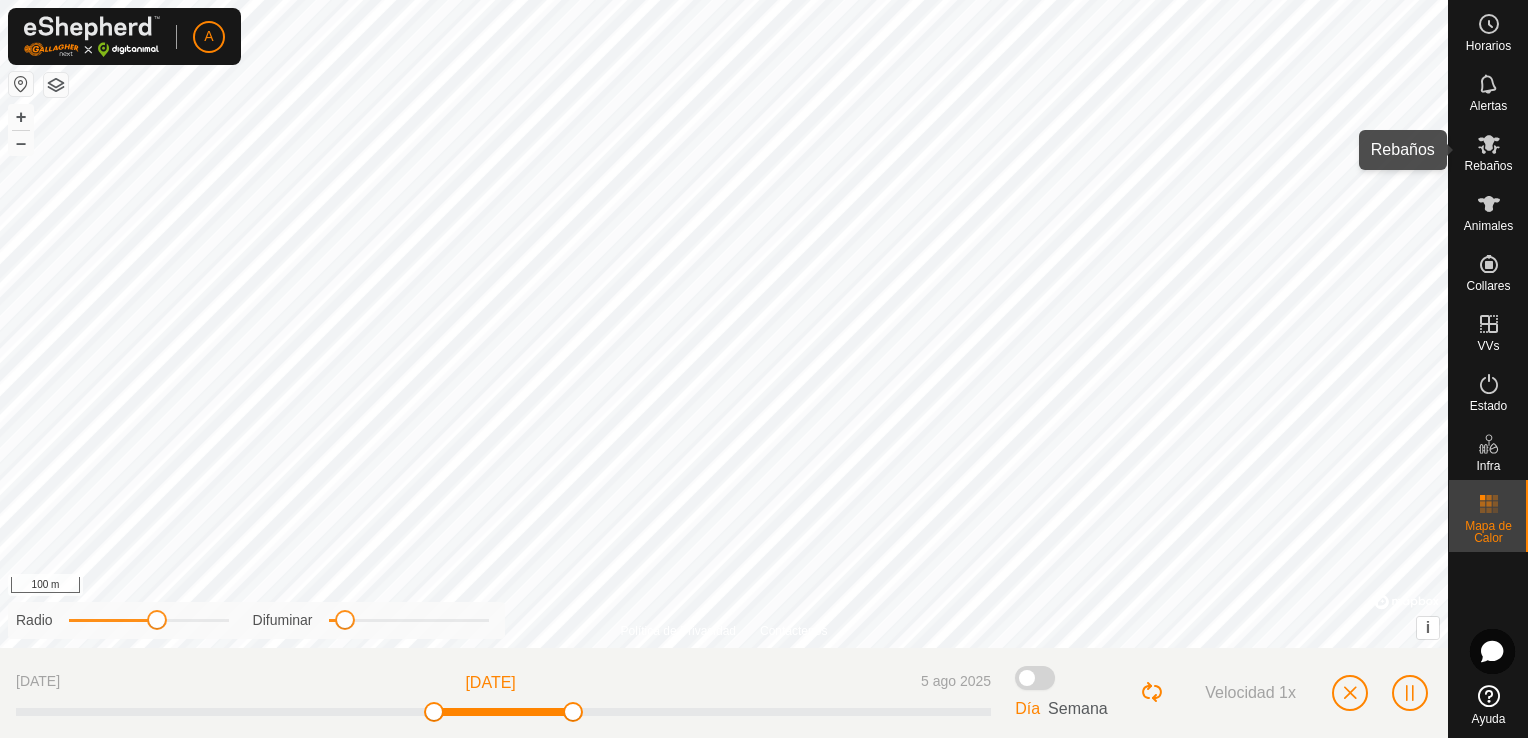 click 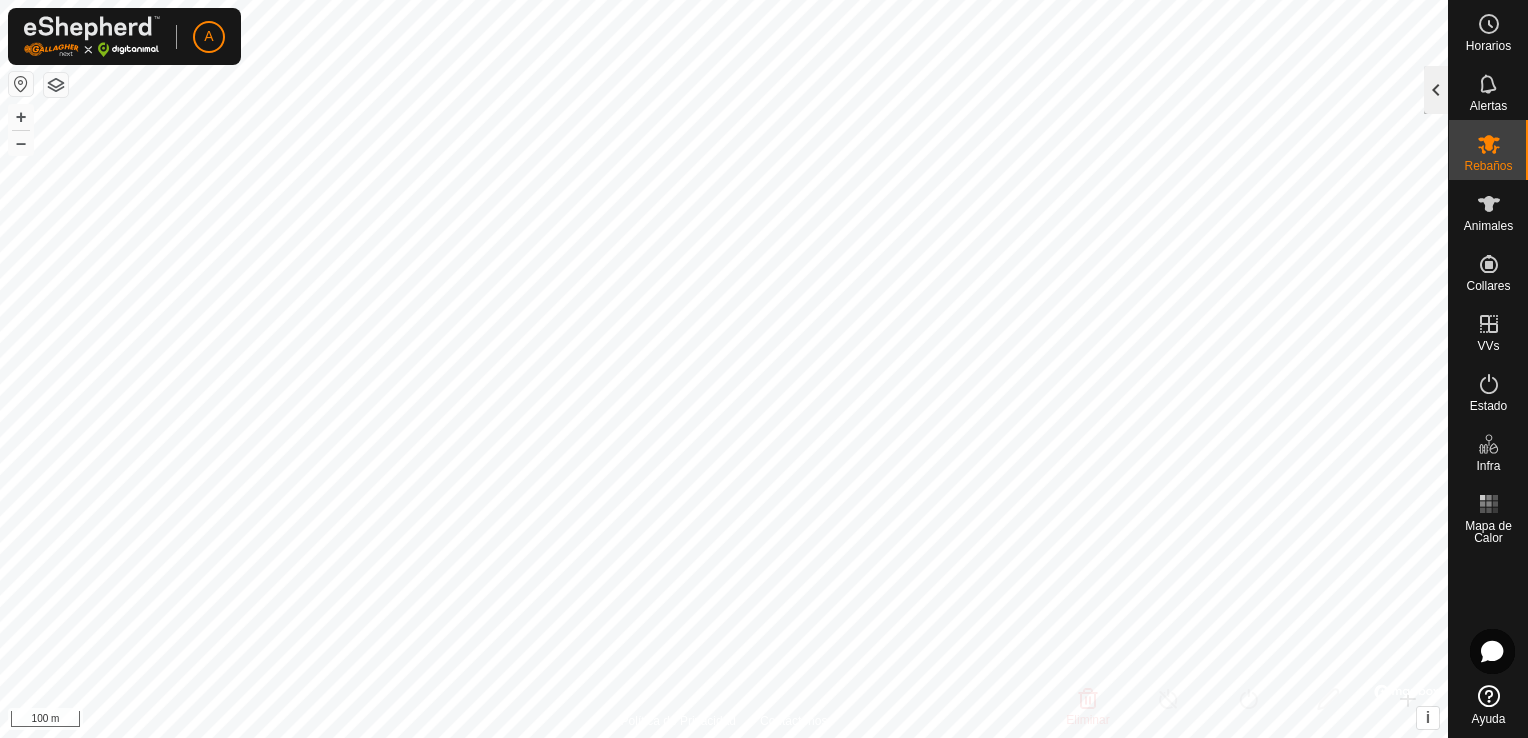 click 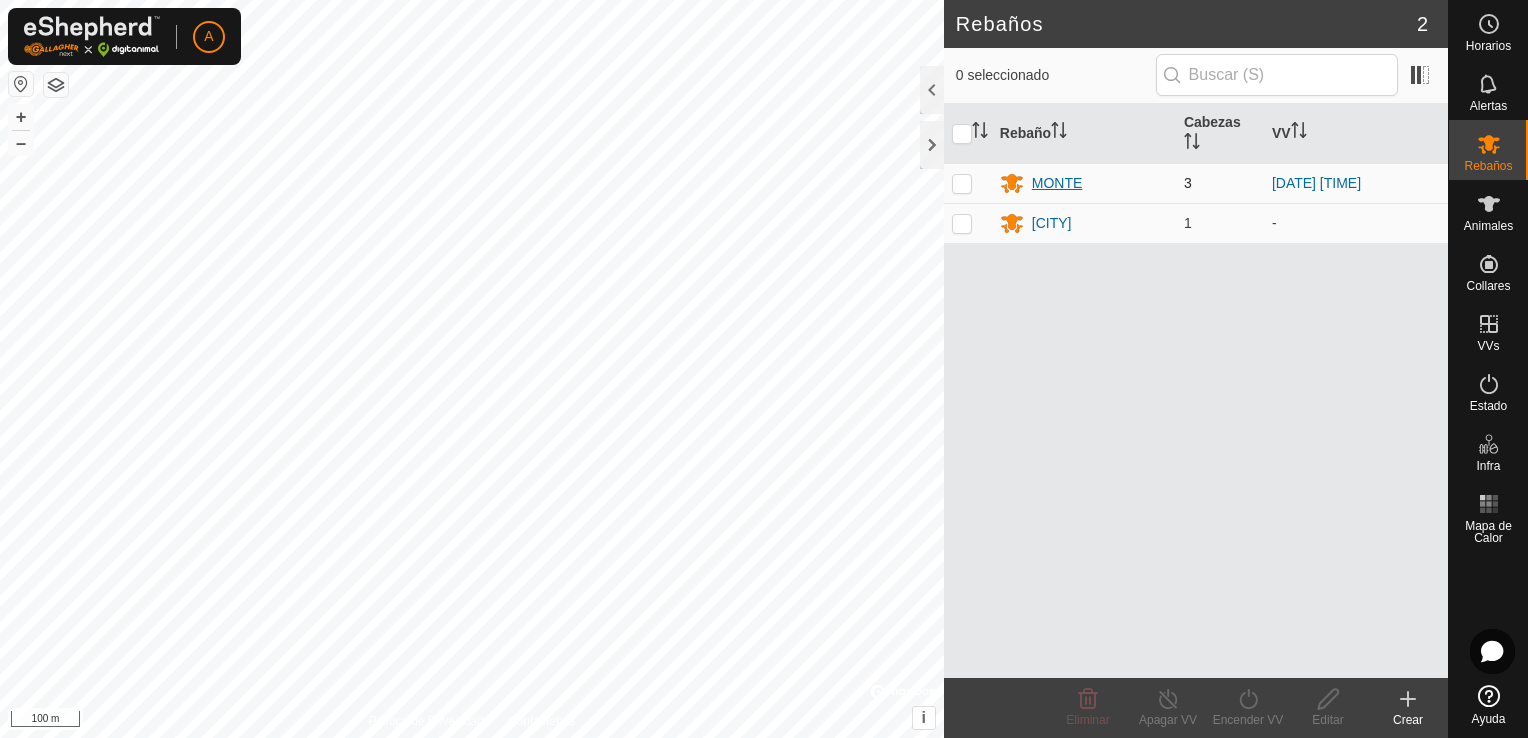 click on "MONTE" at bounding box center [1057, 183] 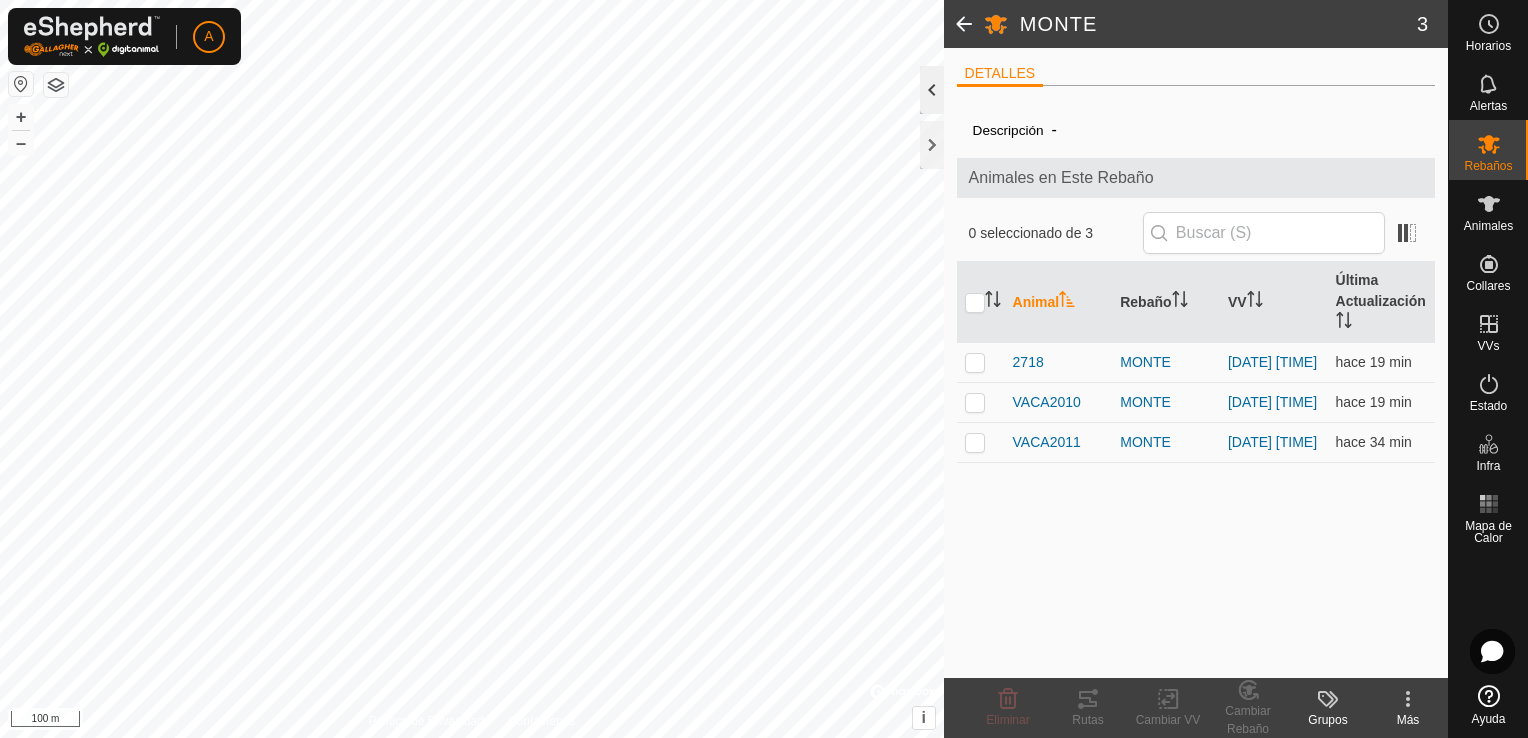 click 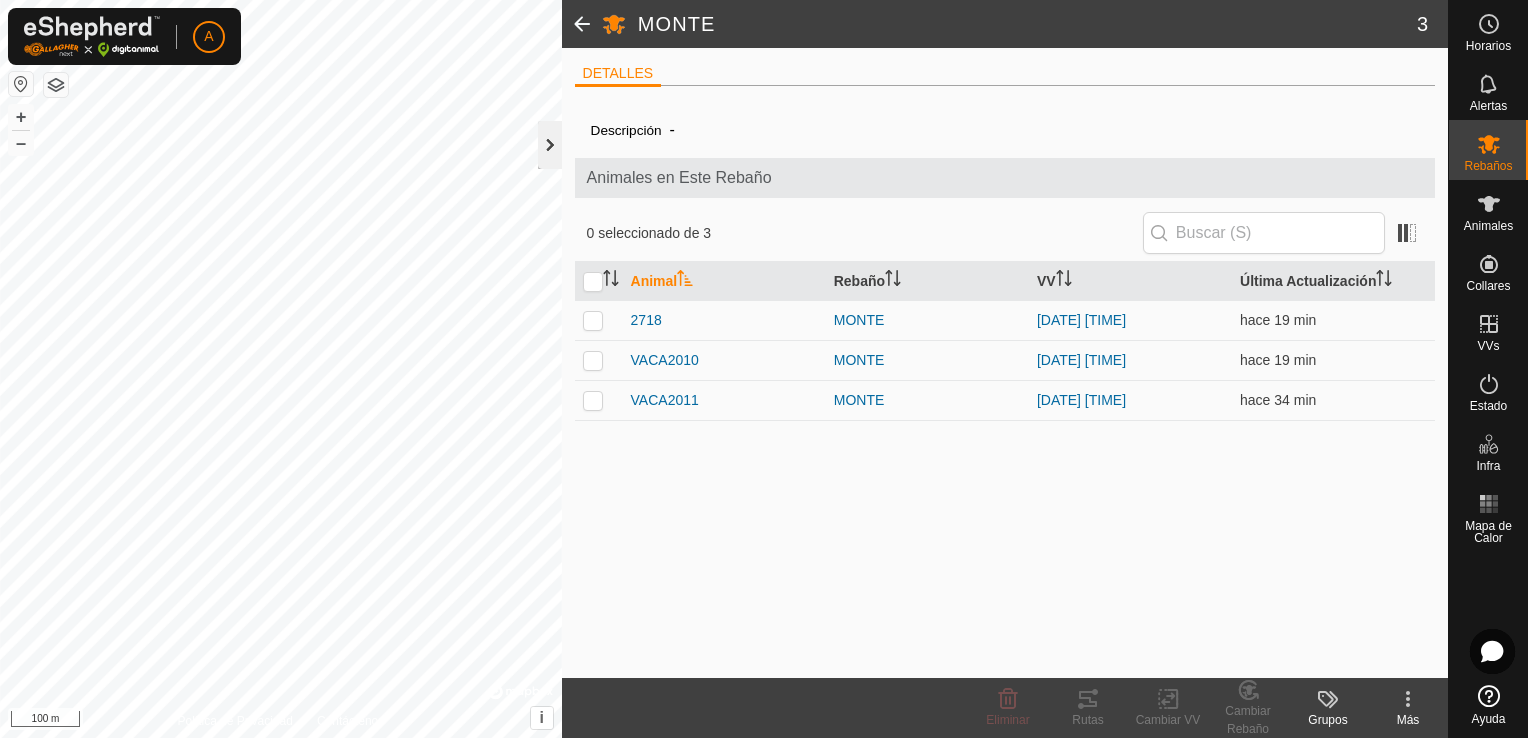 click 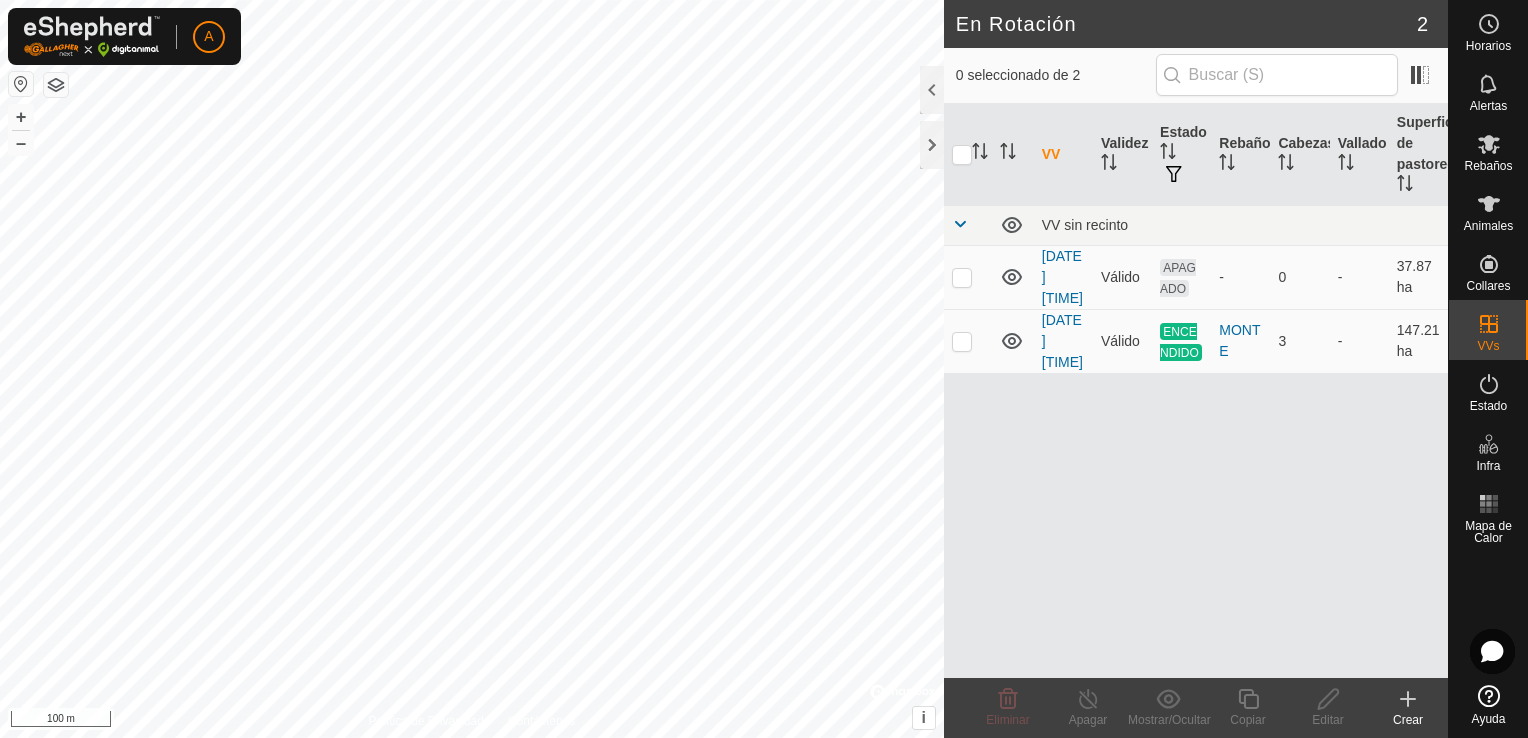 click on "VV Validez Estado Rebaño Cabezas Vallado Superficie de pastoreo VV sin recinto [DATE] [TIME] Válido APAGADO - 0 - 37.87 ha [DATE] [TIME] Válido ENCENDIDO MONTE 3 - 147.21 ha" at bounding box center [1196, 391] 